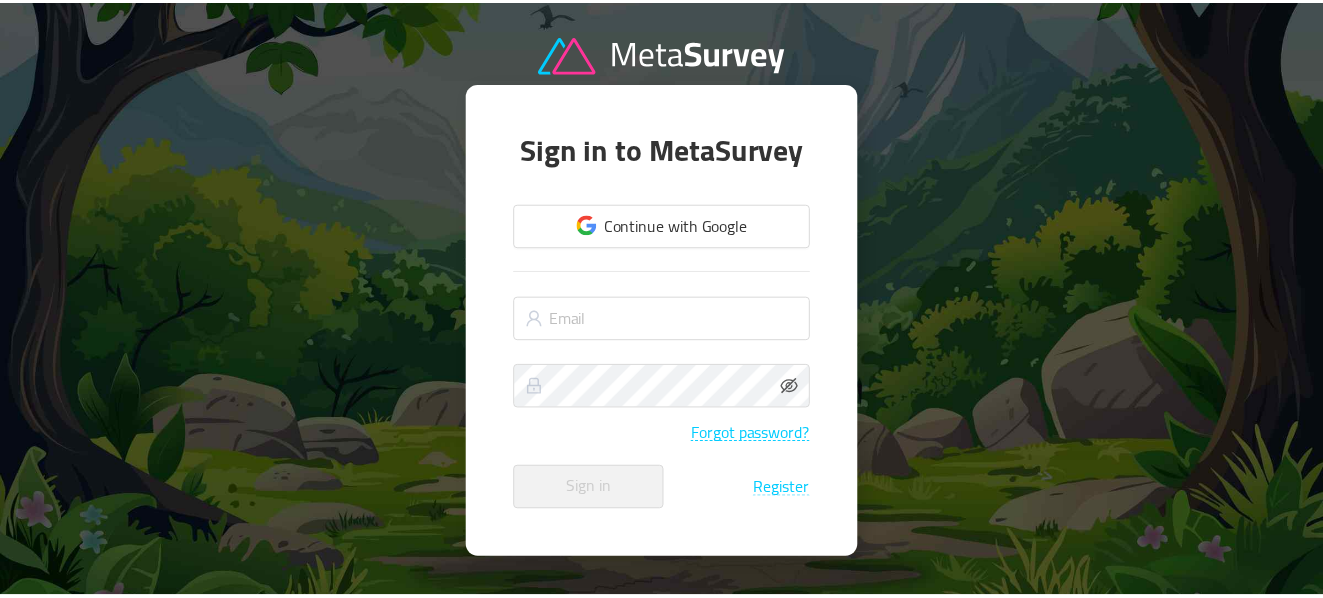 scroll, scrollTop: 0, scrollLeft: 0, axis: both 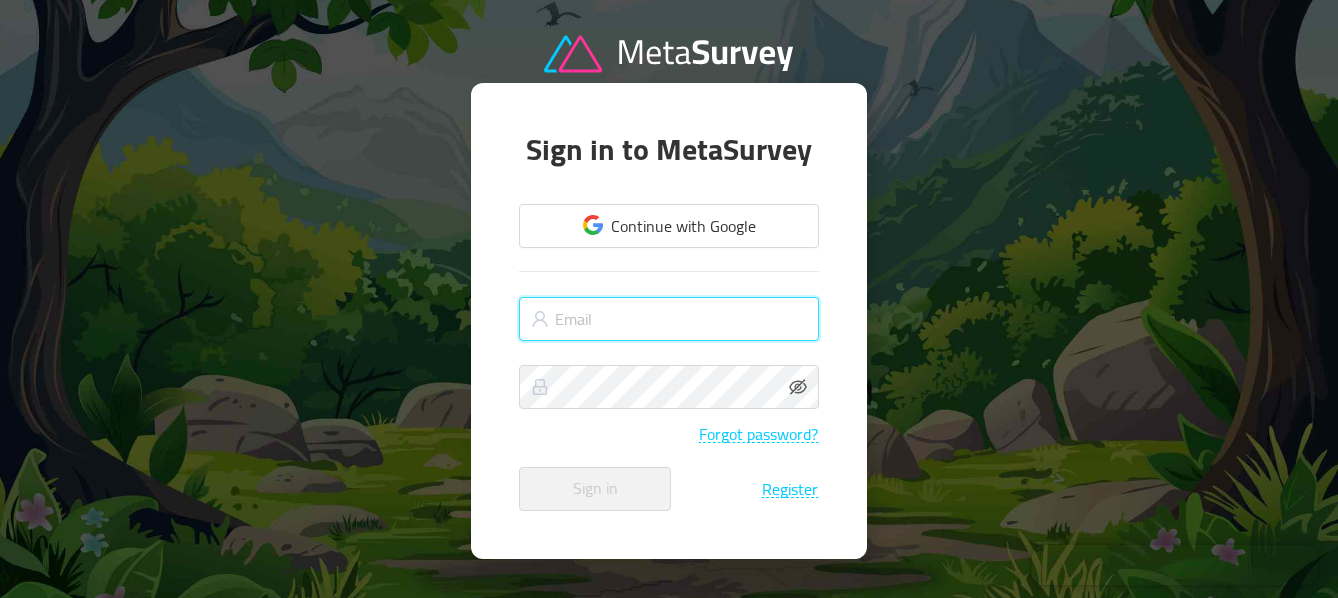 type on "[EMAIL_ADDRESS][DOMAIN_NAME]" 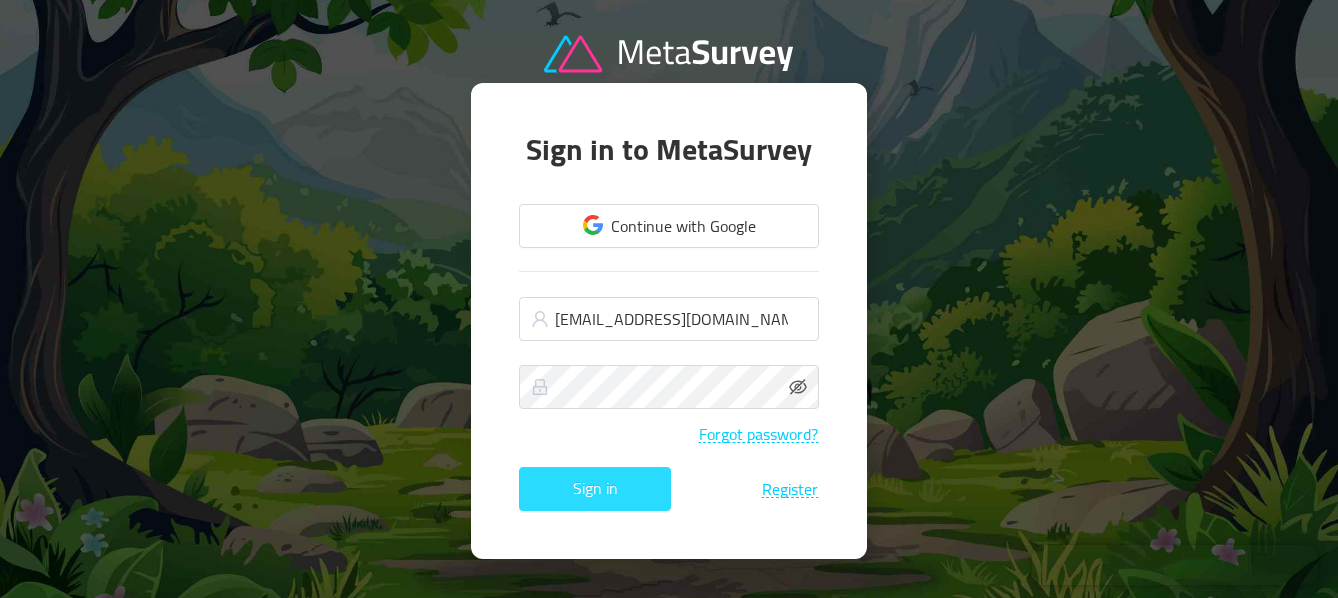 click on "Sign in" at bounding box center (595, 489) 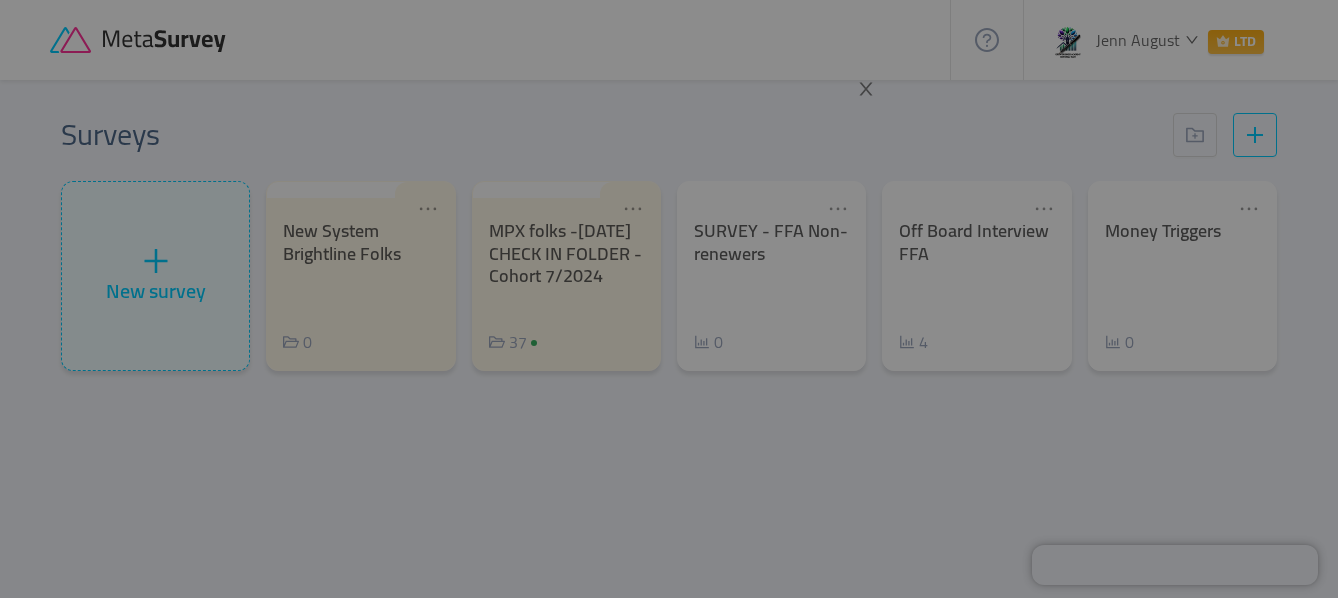 click at bounding box center (669, 299) 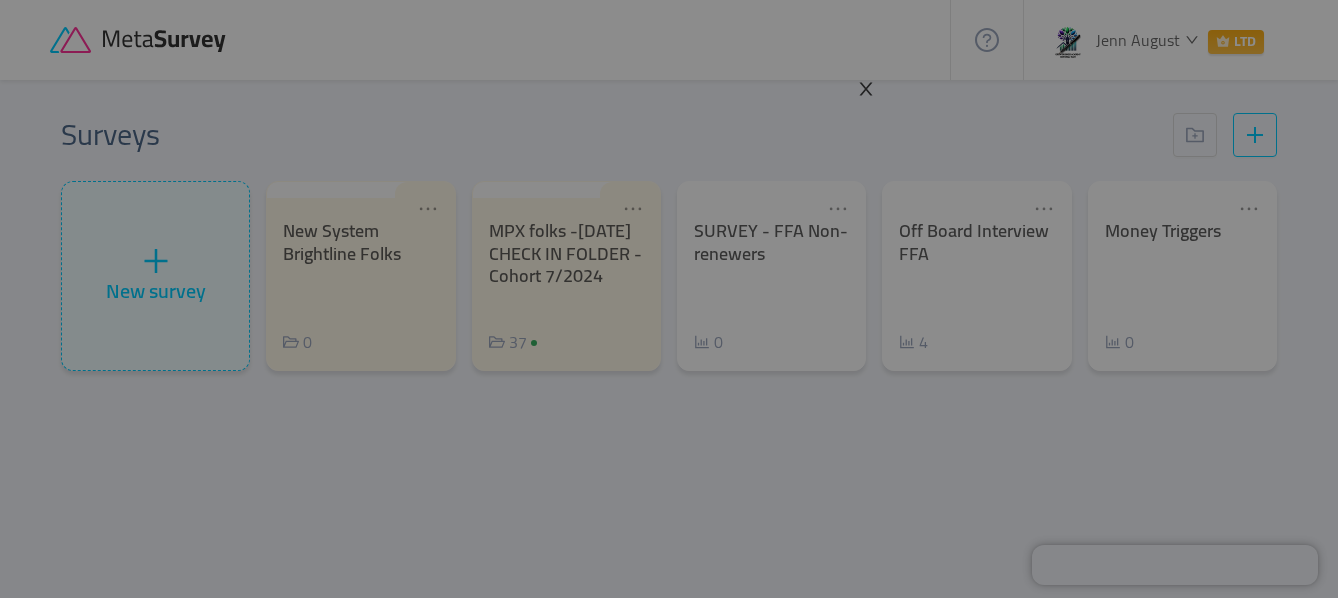 click at bounding box center [866, 90] 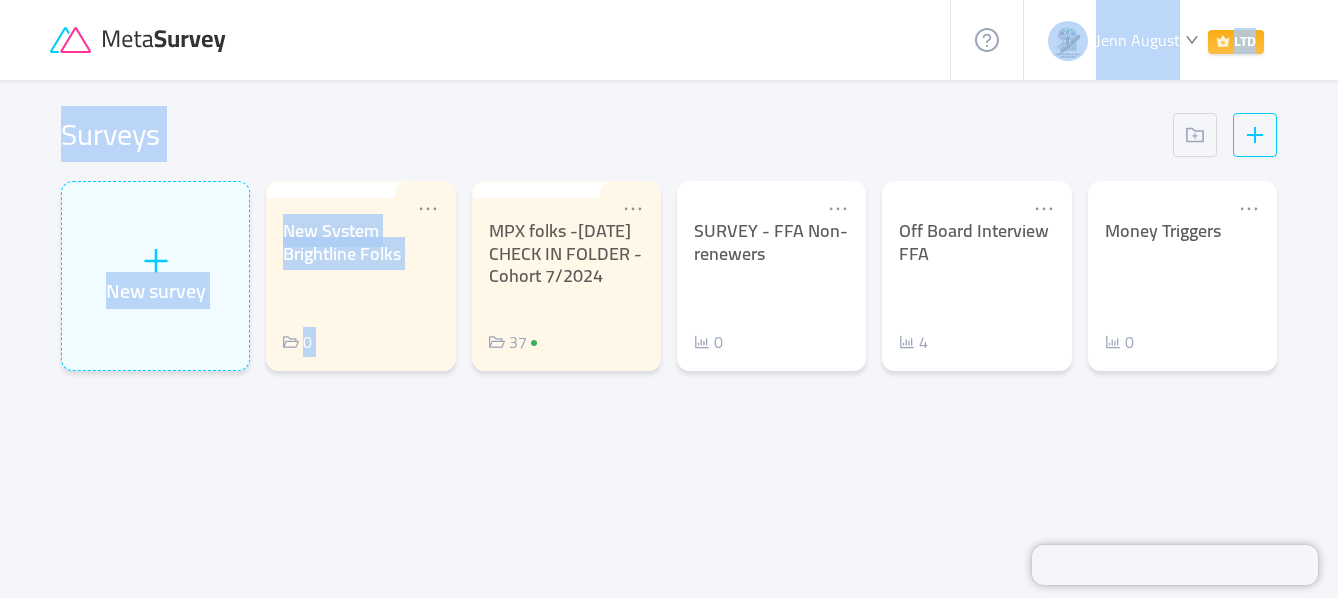 drag, startPoint x: 863, startPoint y: 75, endPoint x: 582, endPoint y: 172, distance: 297.27094 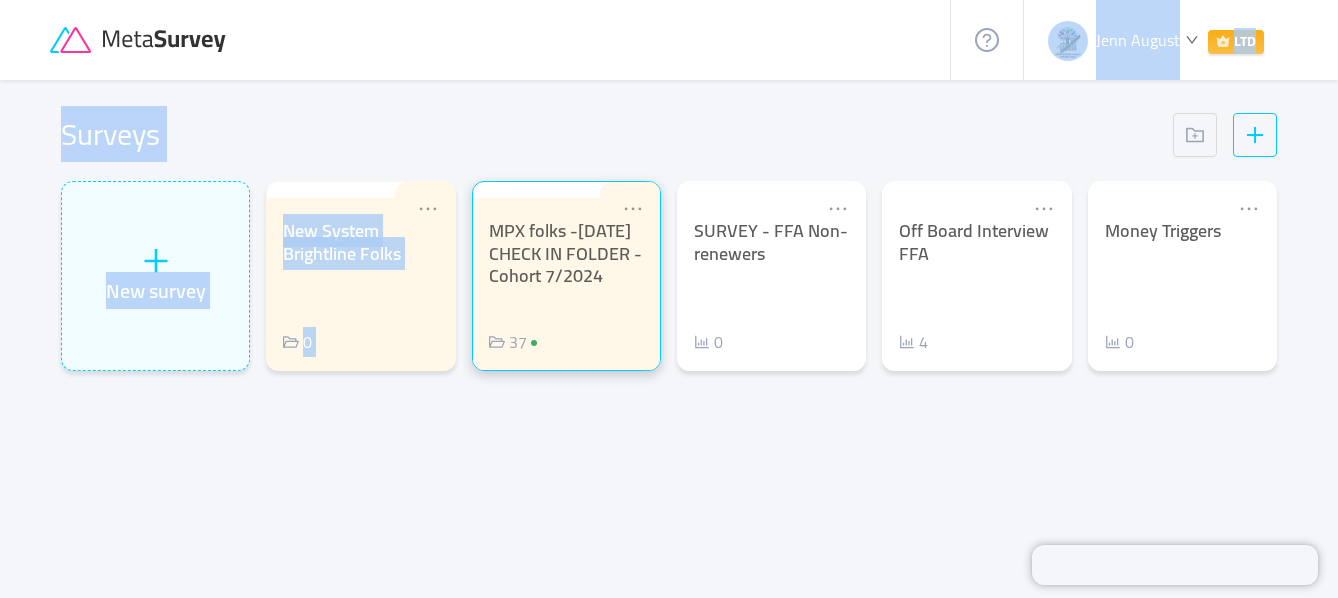 click on "MPX folks -[DATE] CHECK IN FOLDER - Cohort 7/2024" at bounding box center (566, 254) 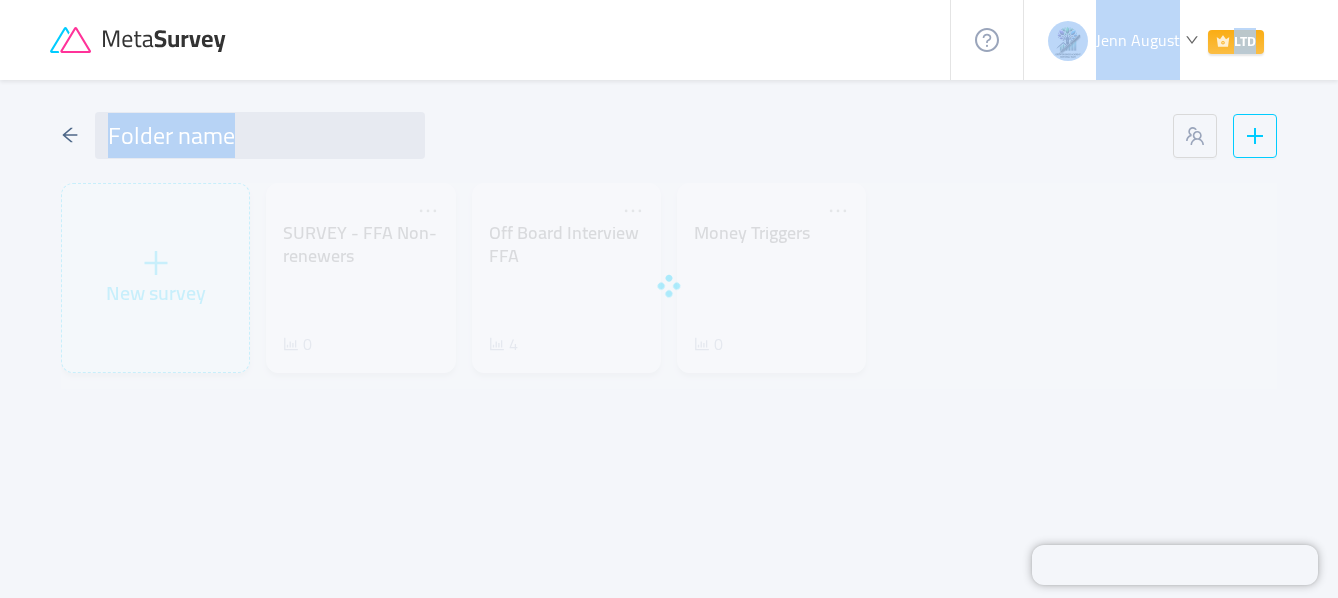 type on "MPX folks -[DATE] CHECK IN FOLDER - Cohort 7/2024" 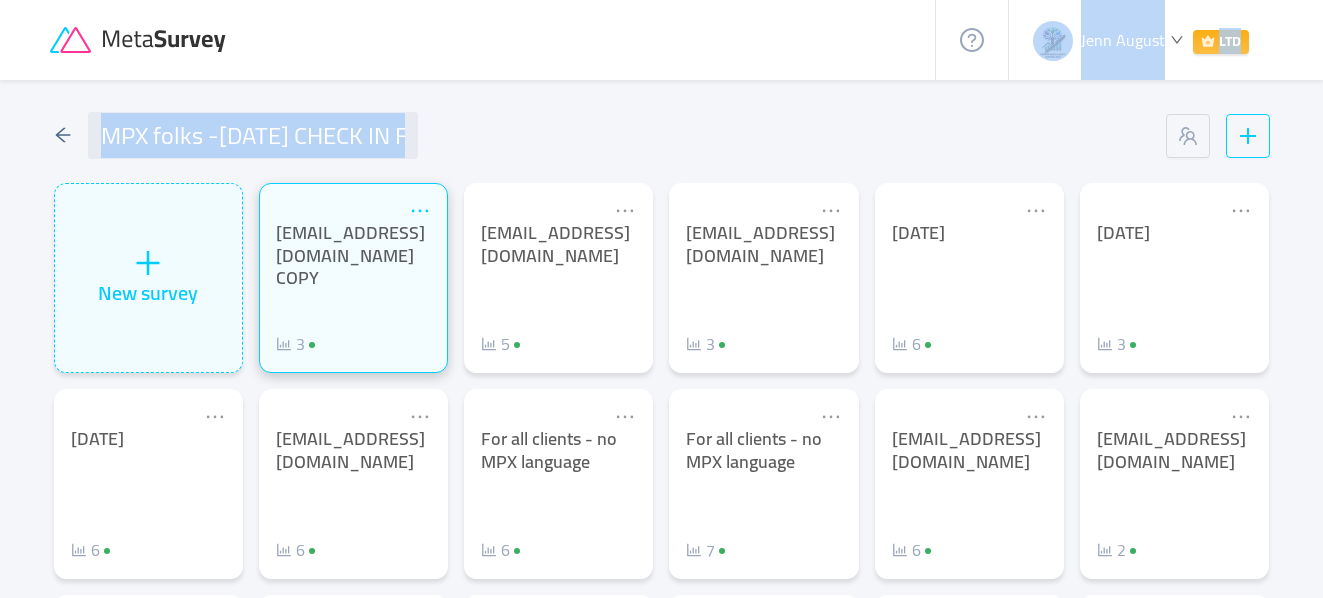 click 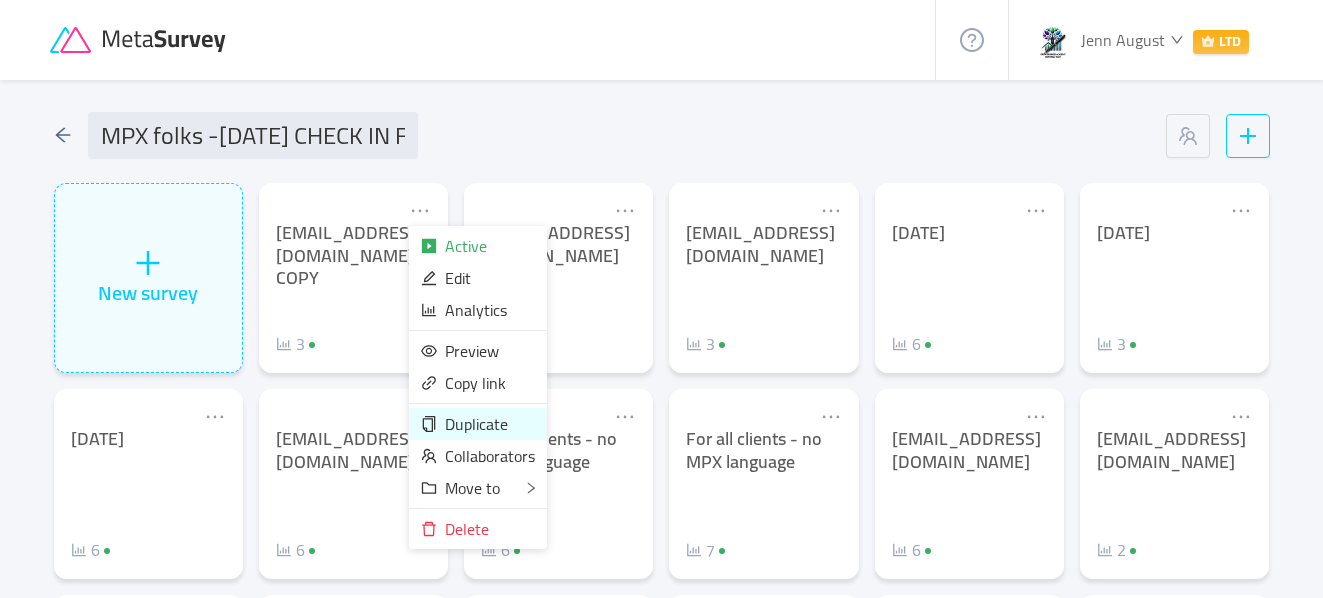 click on "Duplicate" at bounding box center (476, 424) 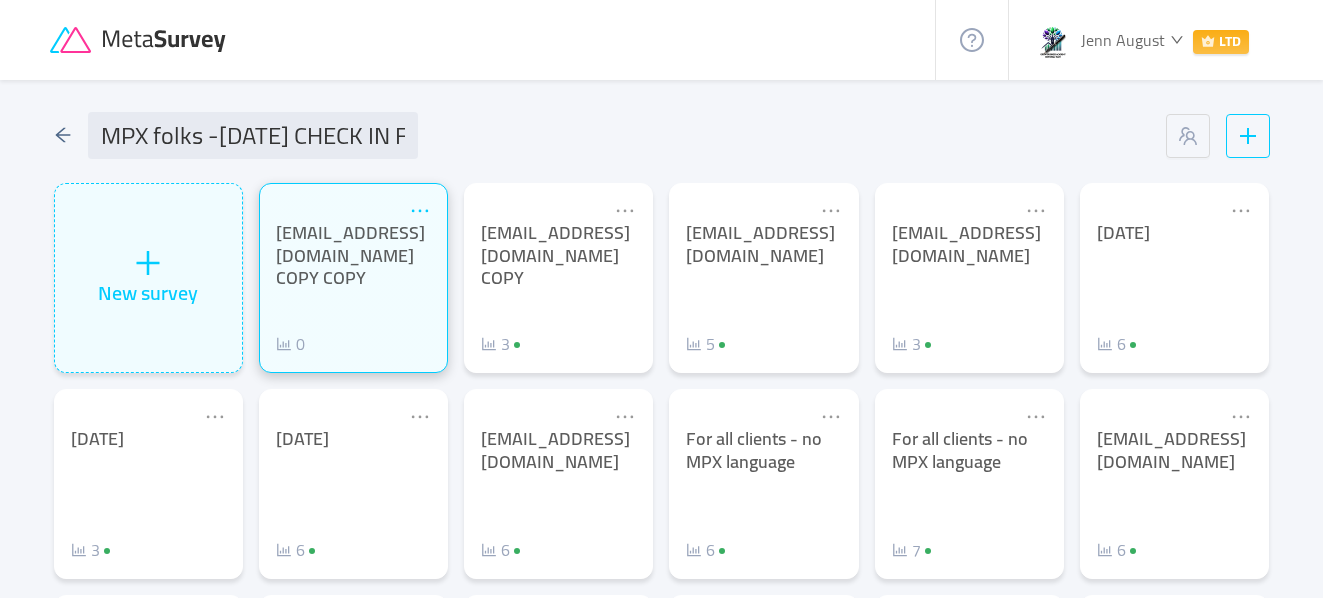 click 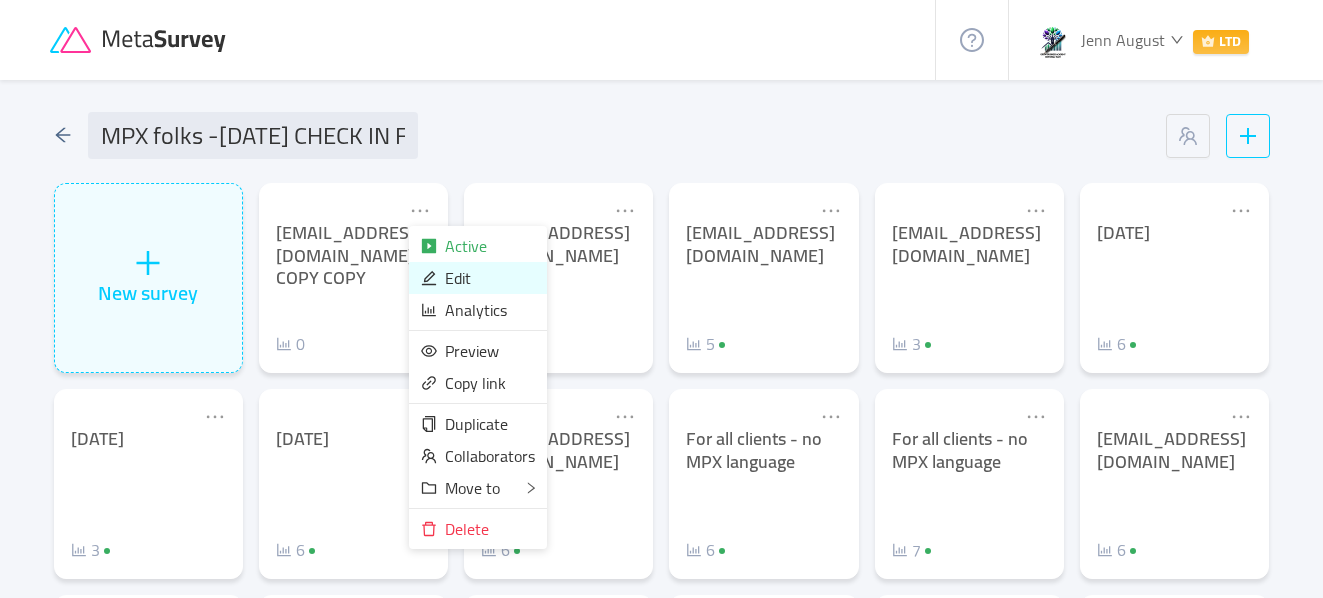 click on "Edit" at bounding box center [478, 278] 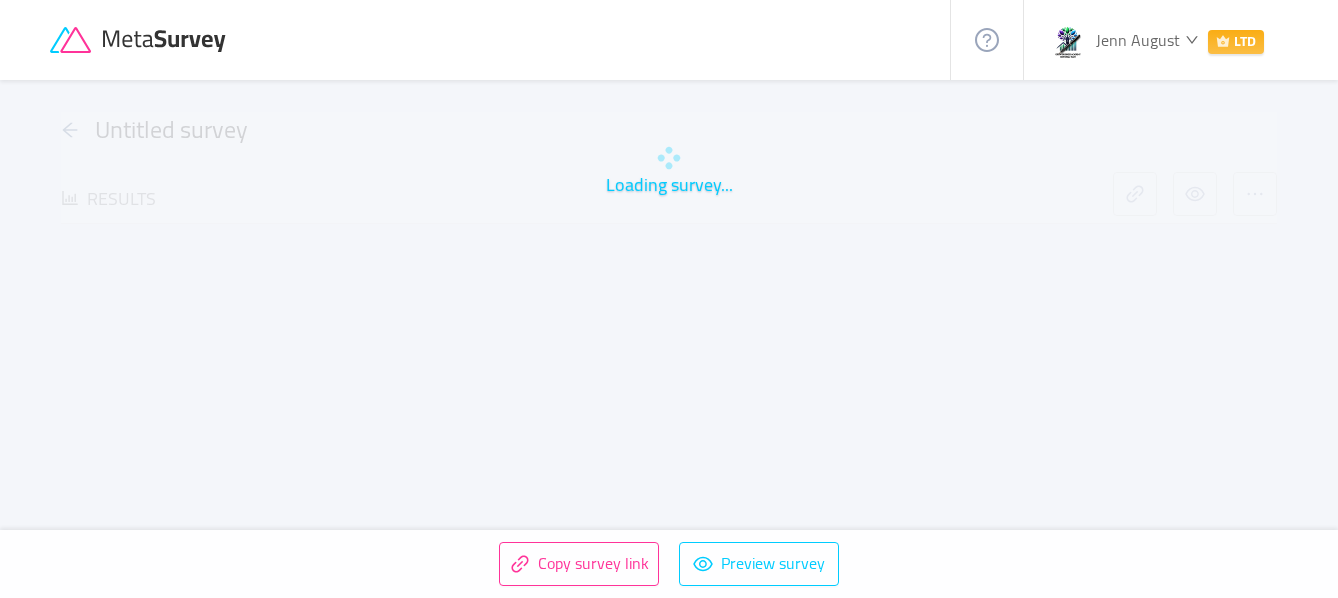 click on "Loading survey...  Untitled survey   Results" at bounding box center [669, 316] 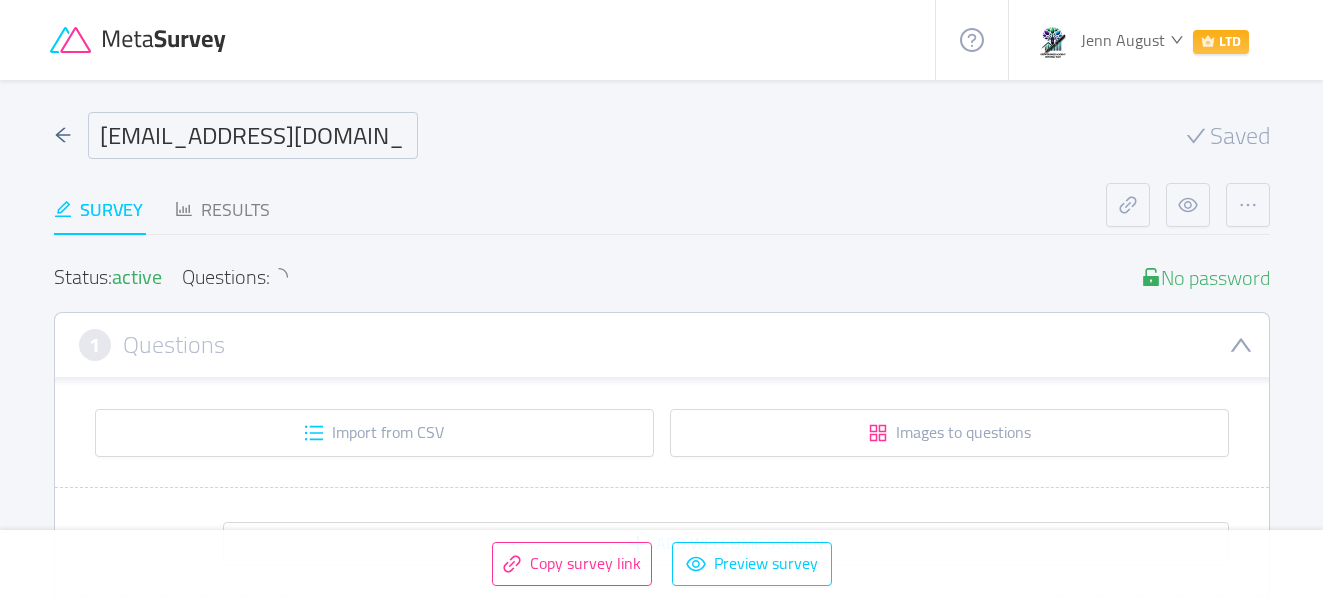 click on "[EMAIL_ADDRESS][DOMAIN_NAME] COPY COPY" at bounding box center (253, 135) 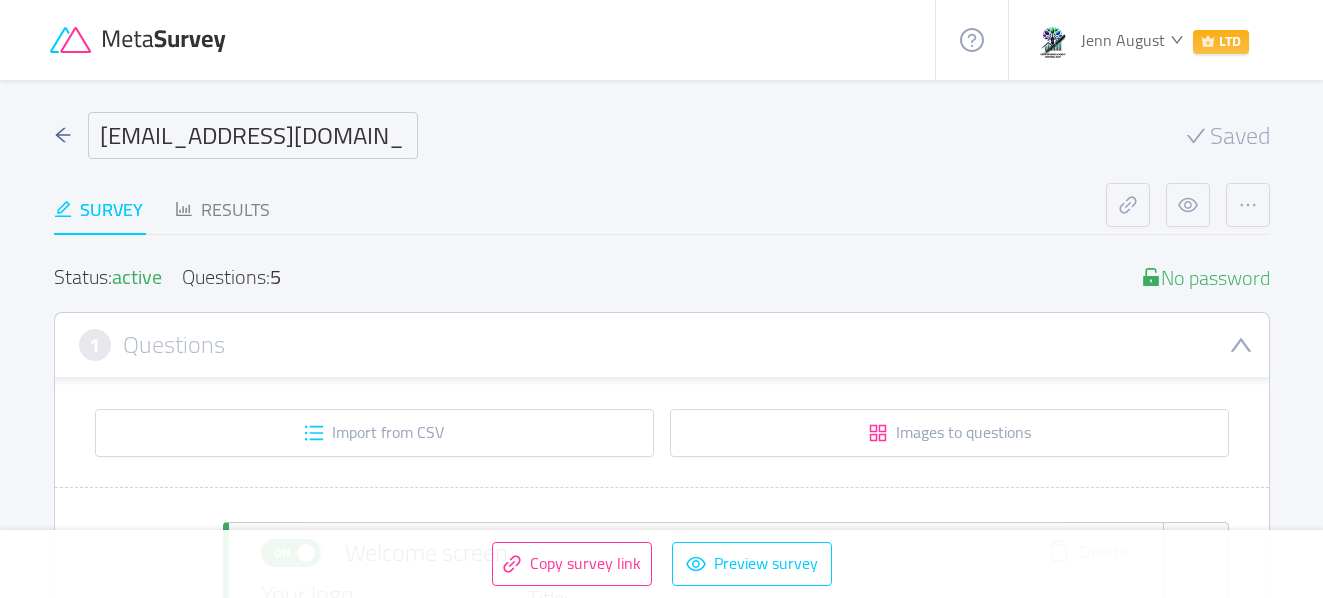 type 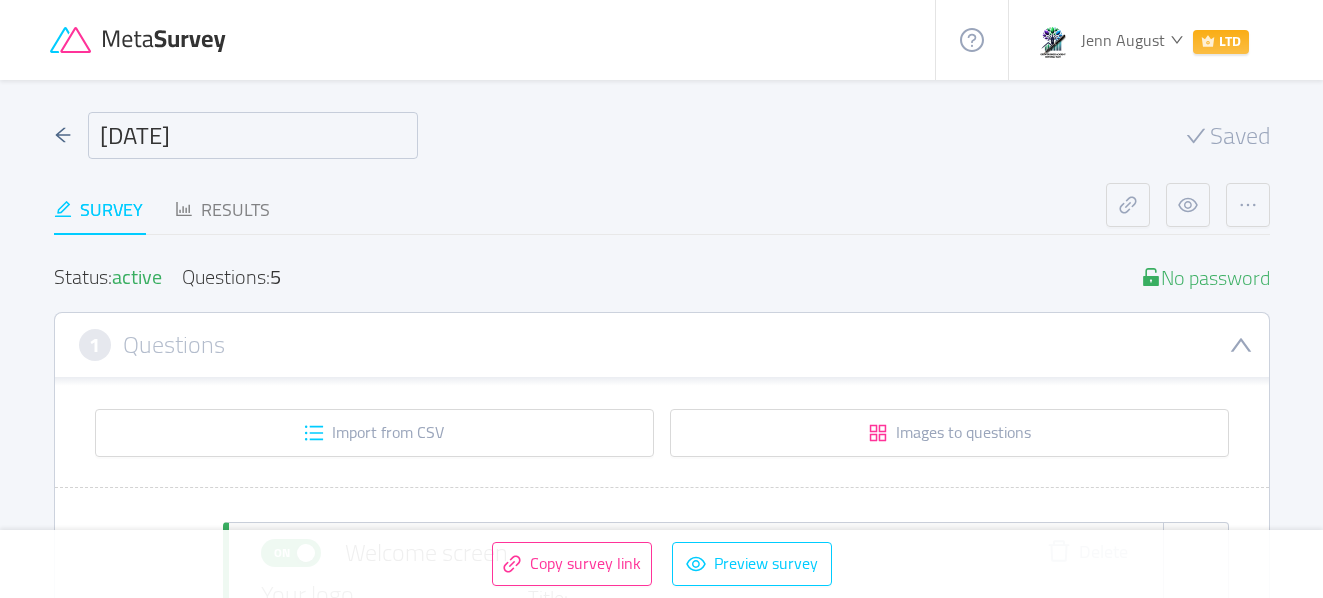 type on "[DATE]" 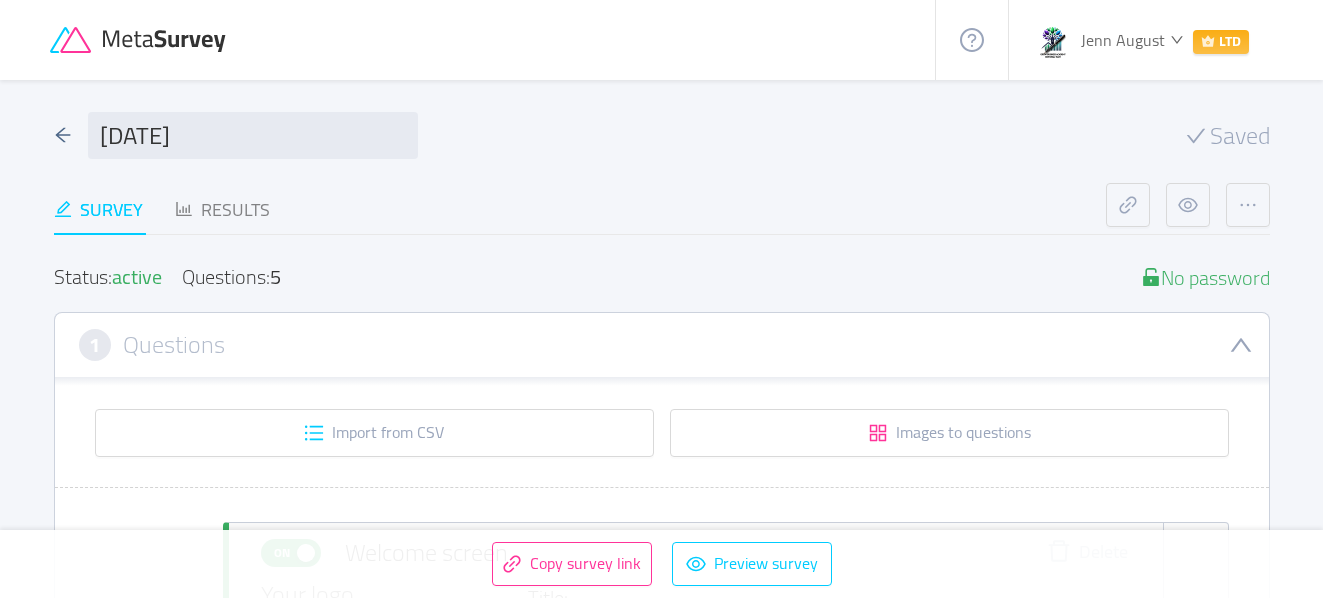 click on "Survey   Results" at bounding box center [580, 209] 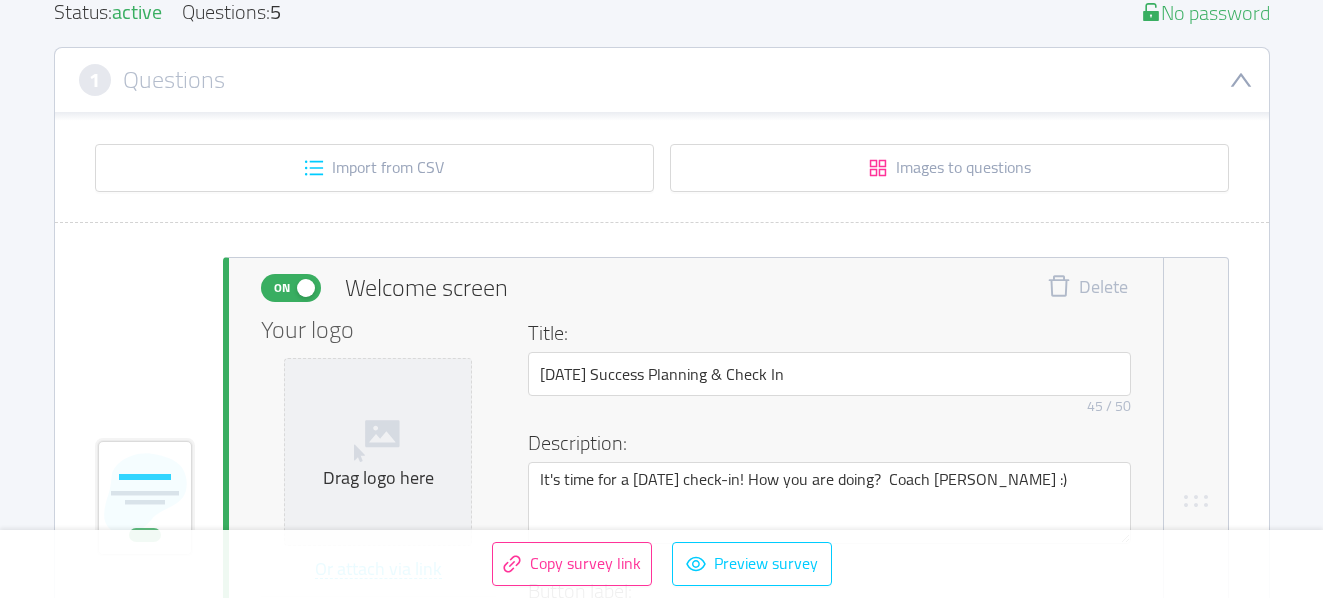 scroll, scrollTop: 266, scrollLeft: 0, axis: vertical 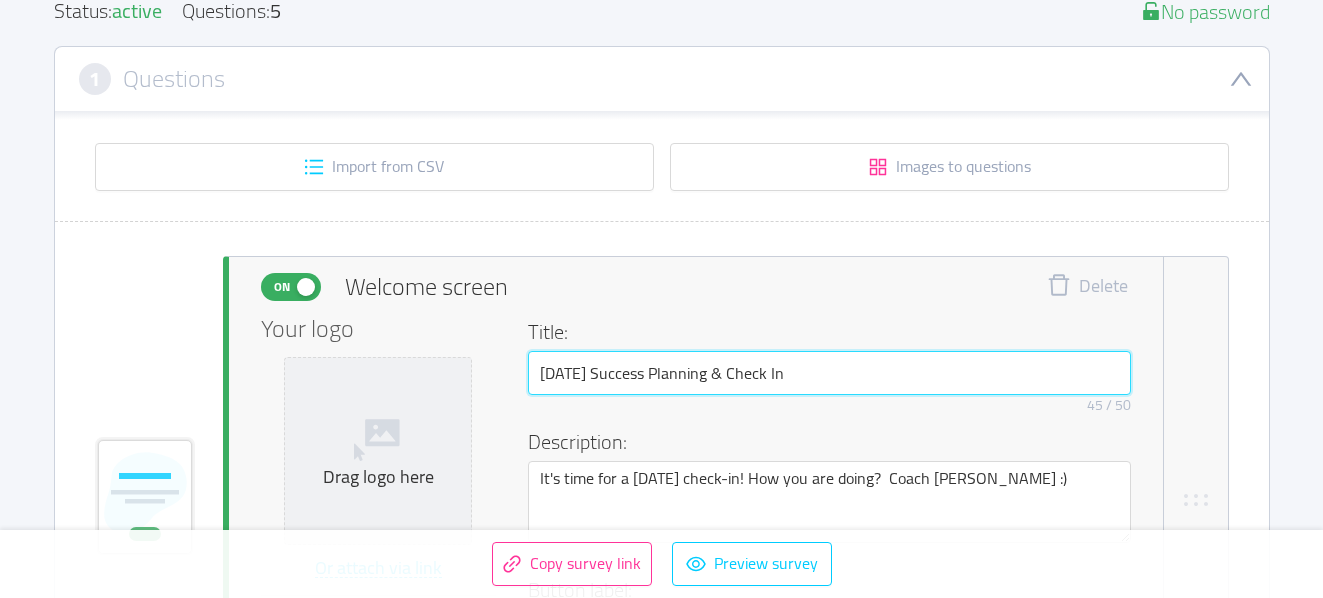 click on "[DATE] Success Planning & Check In" at bounding box center (829, 373) 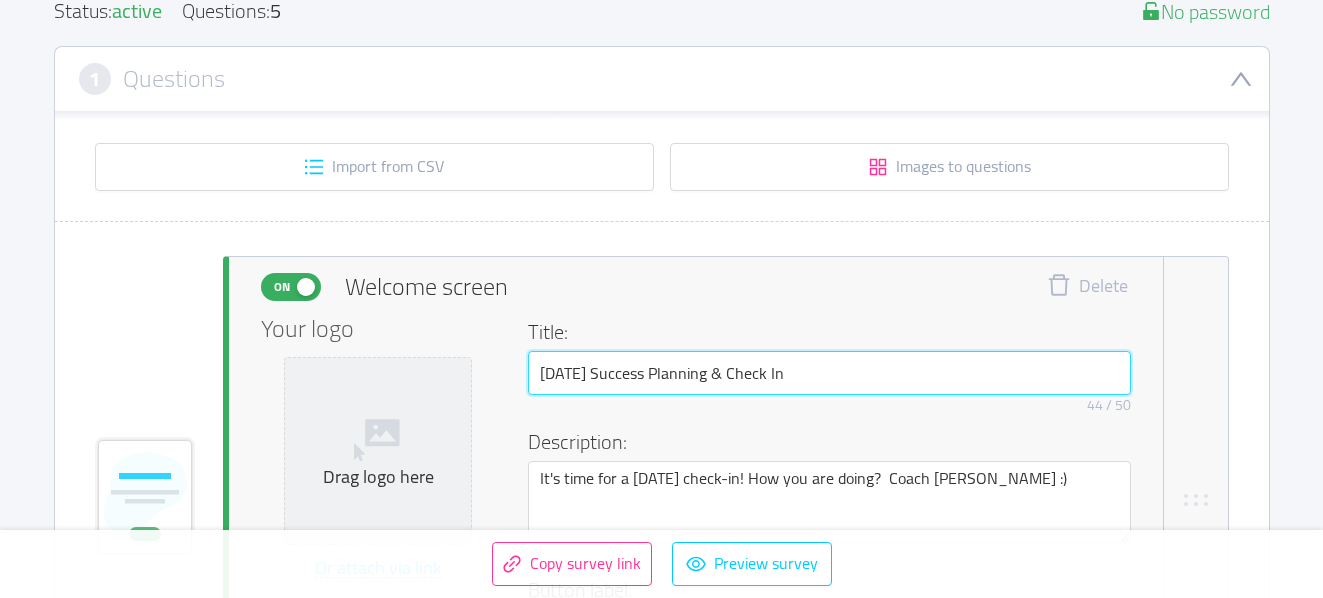 type on "[DATE] Success Planning & Check In" 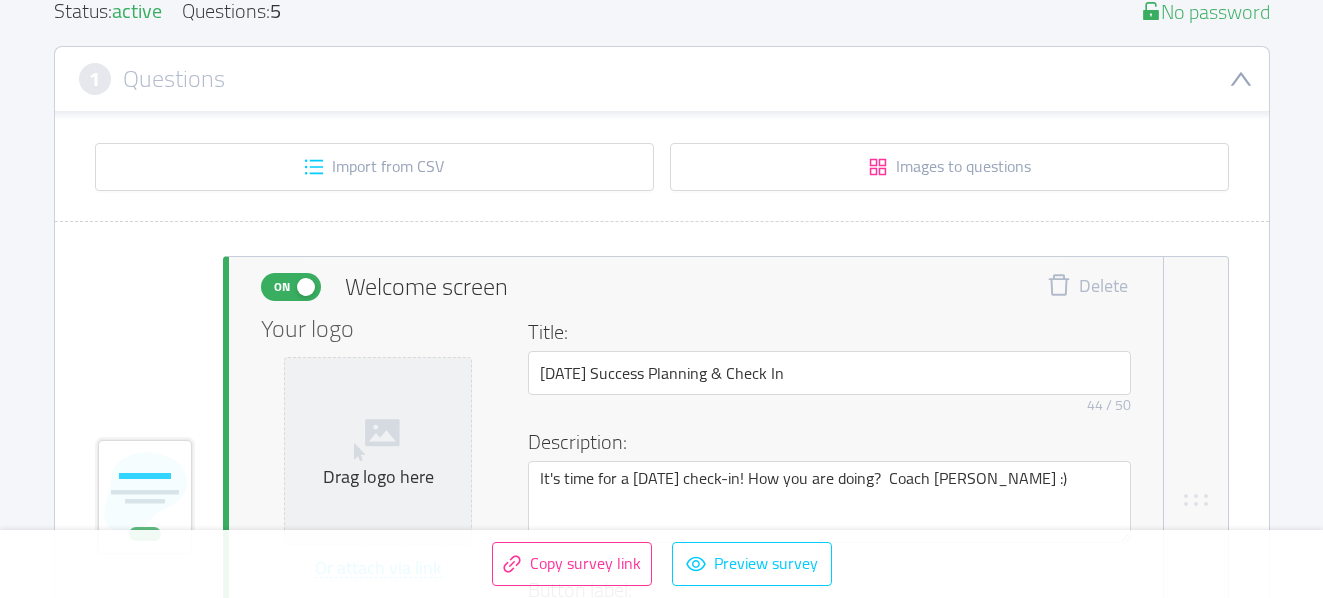 click on "Title:" at bounding box center (823, 332) 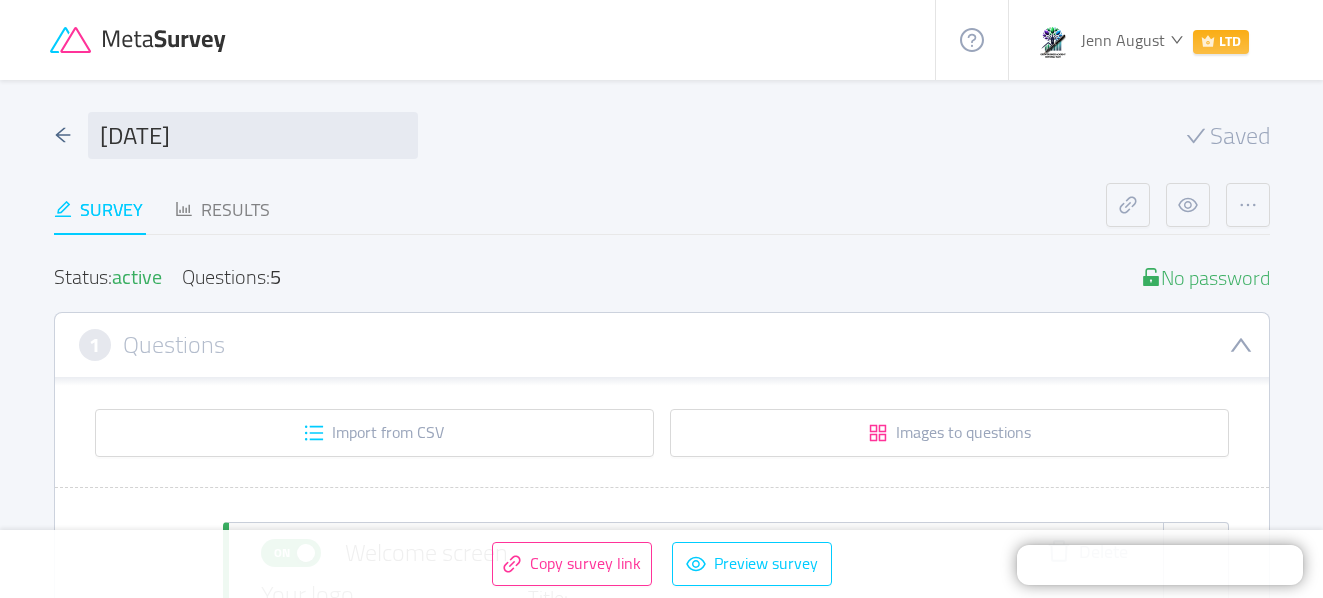 scroll, scrollTop: 157, scrollLeft: 0, axis: vertical 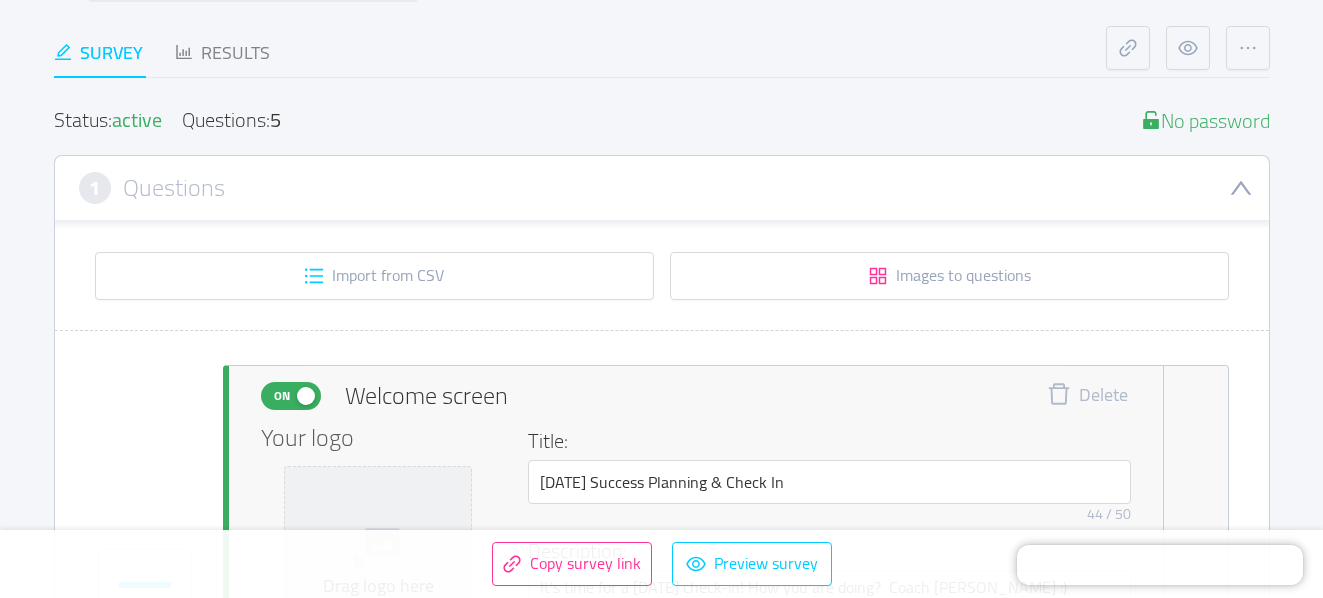 click 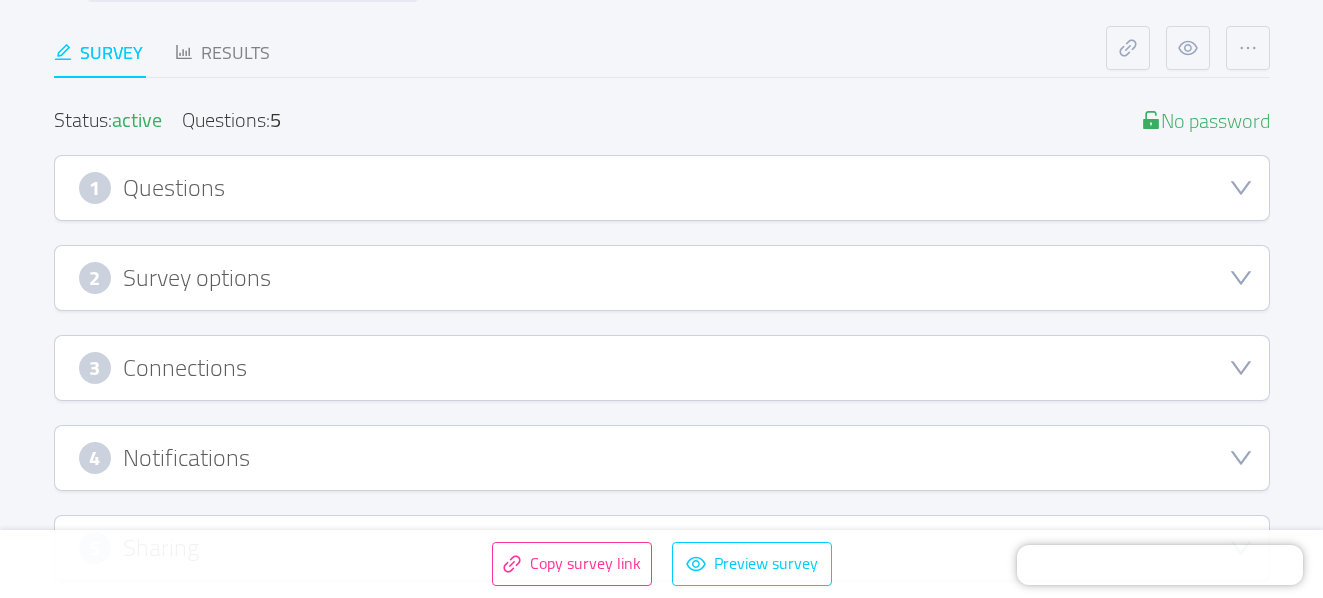 type 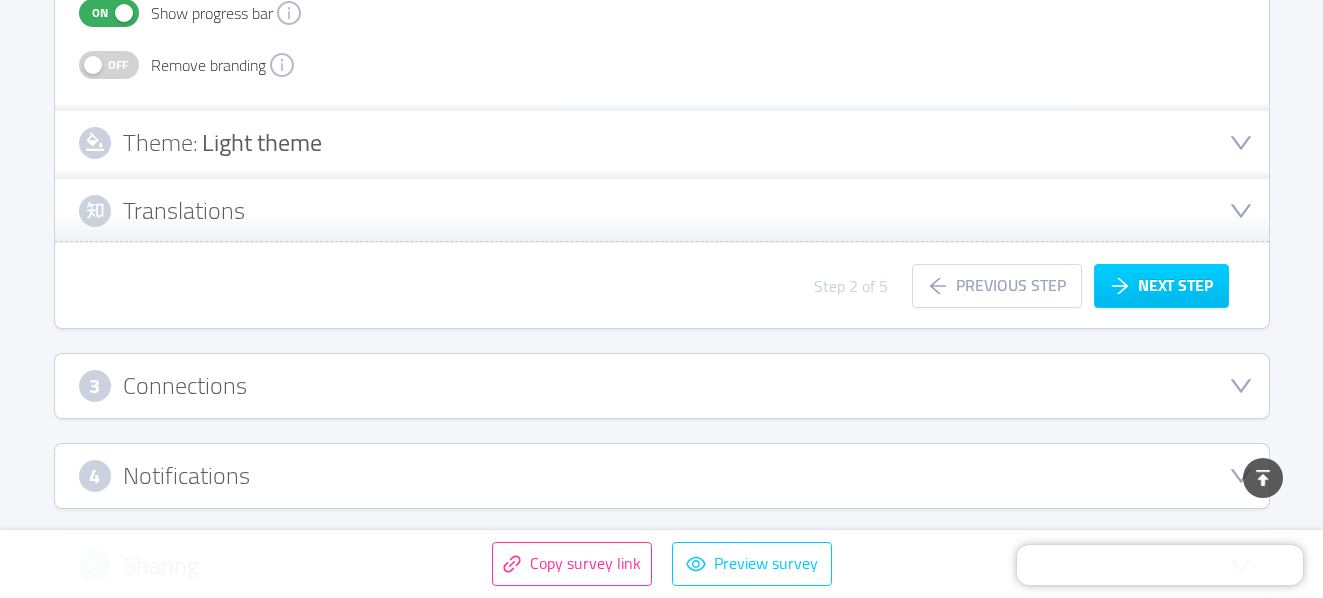scroll, scrollTop: 770, scrollLeft: 0, axis: vertical 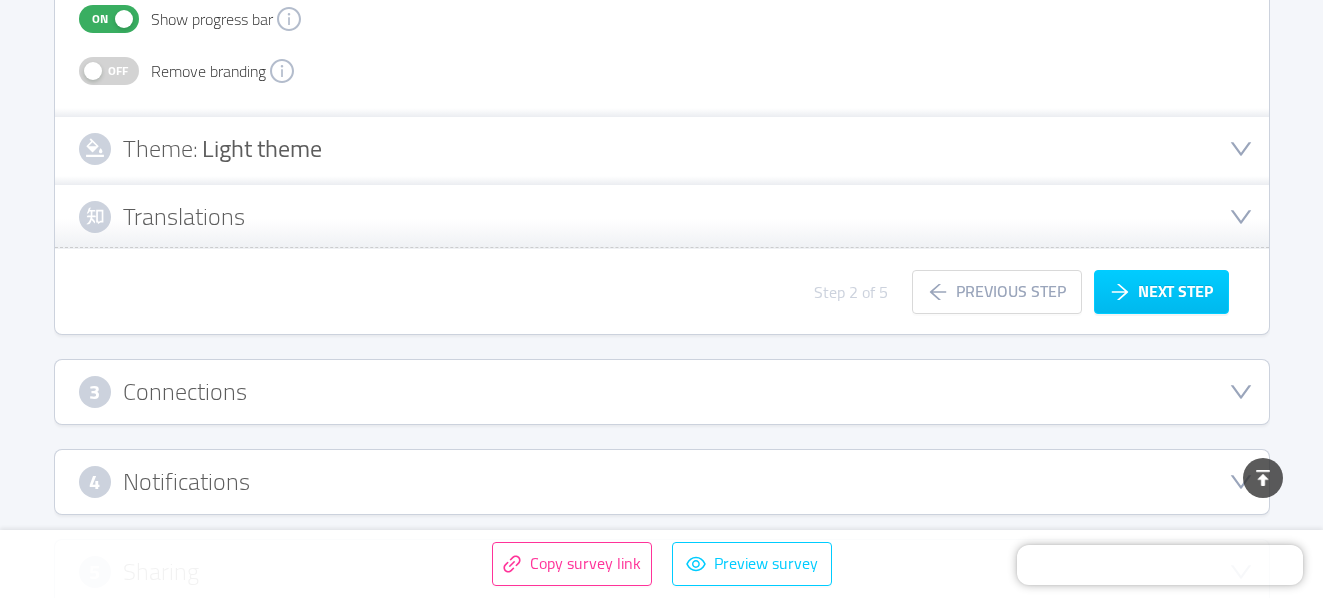 click 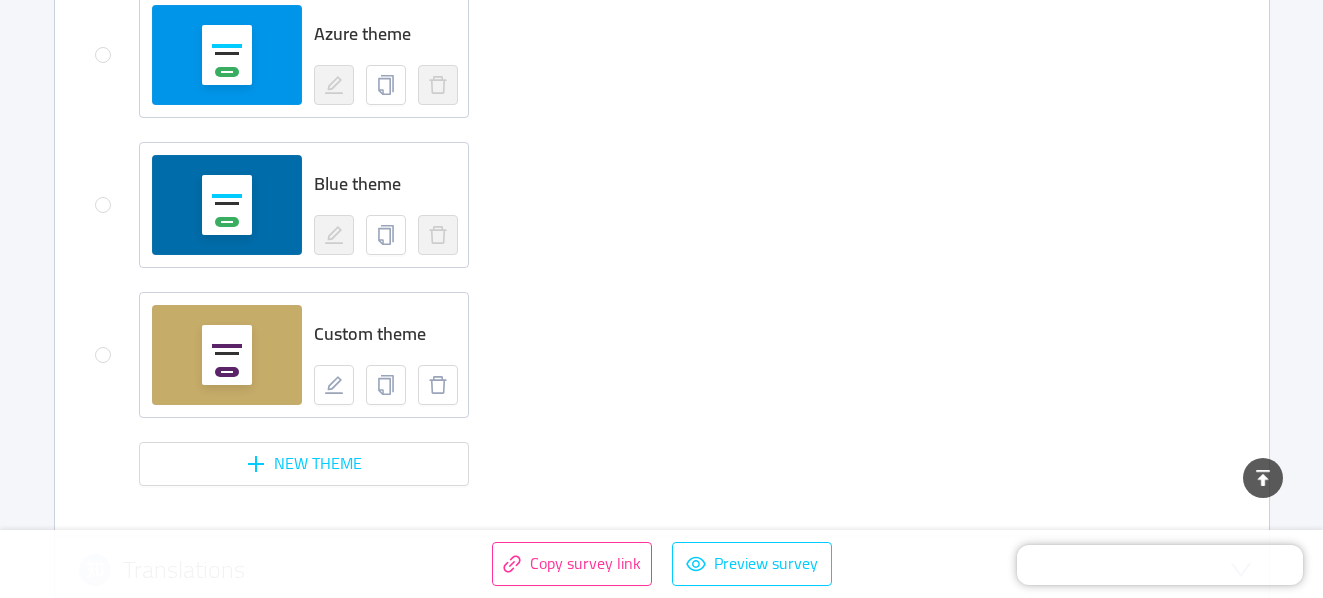 scroll, scrollTop: 1973, scrollLeft: 0, axis: vertical 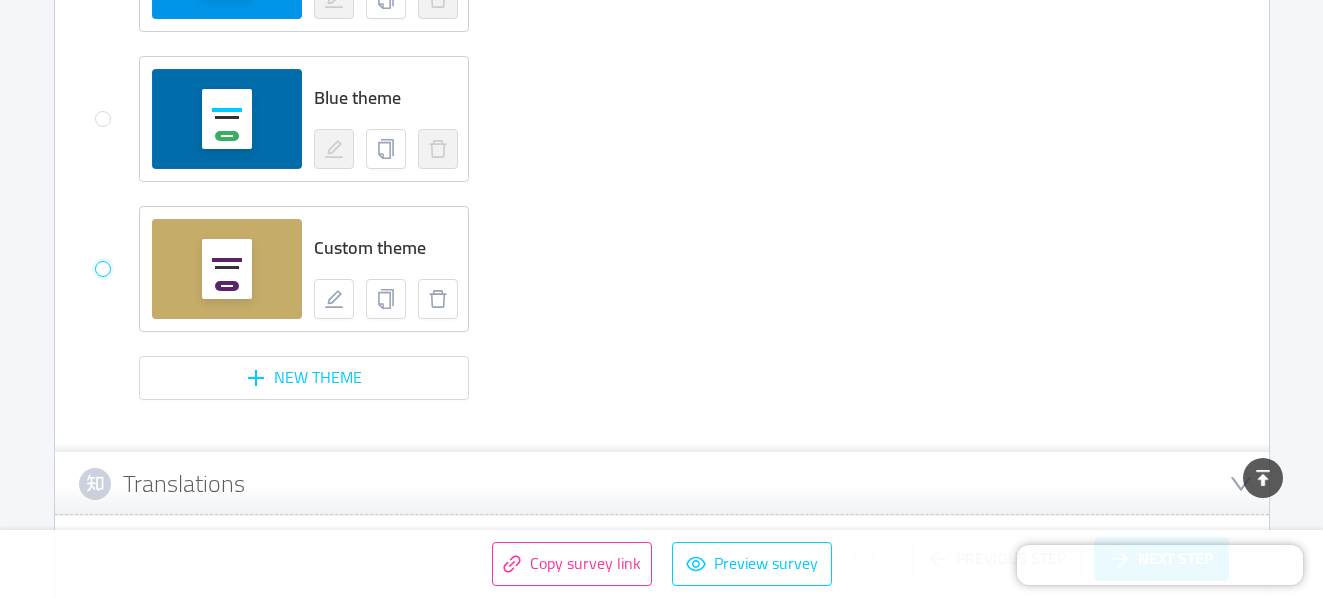 click at bounding box center (103, 269) 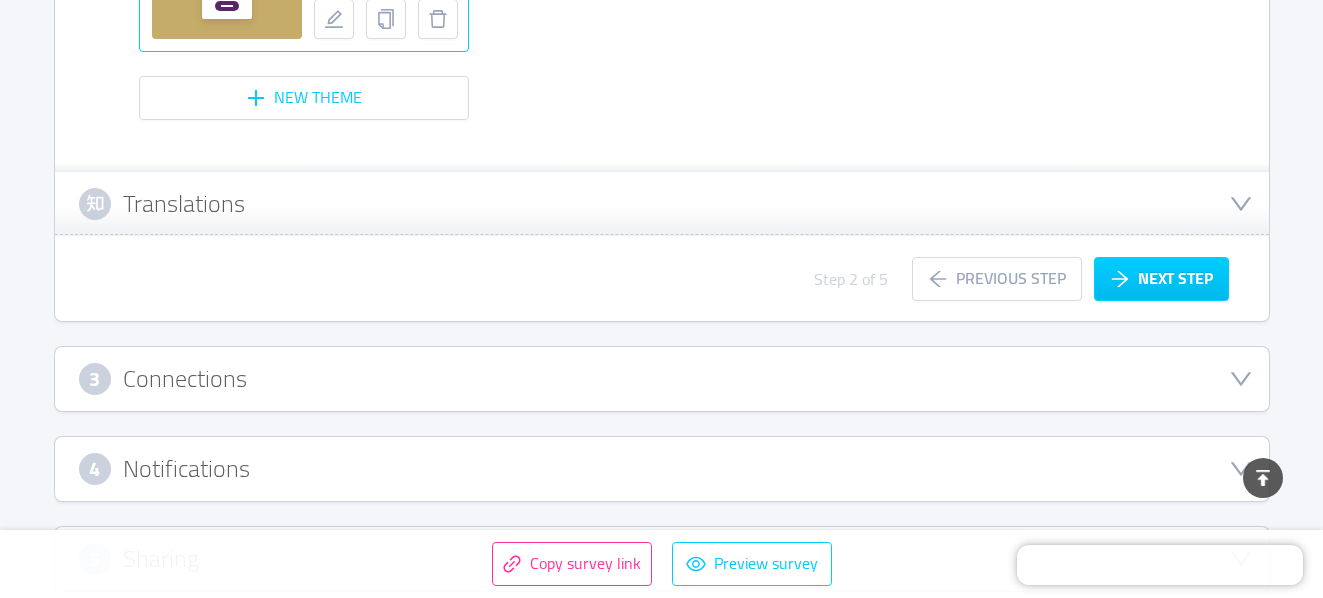 scroll, scrollTop: 2343, scrollLeft: 0, axis: vertical 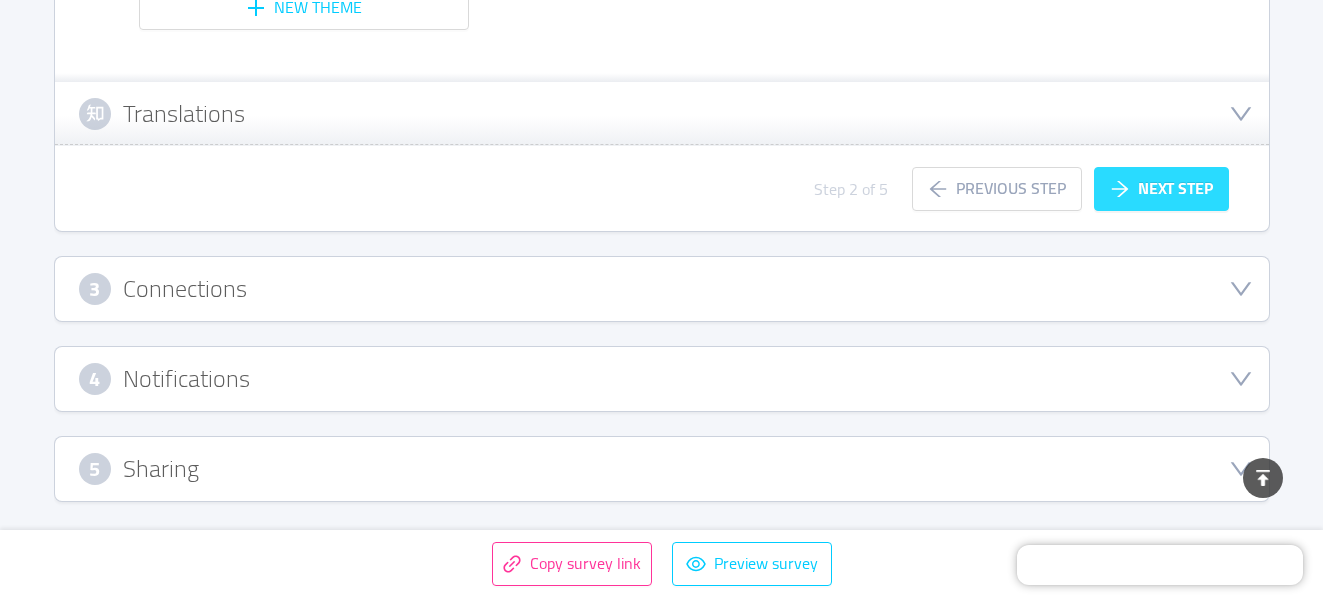 click on "Next step" at bounding box center [1161, 189] 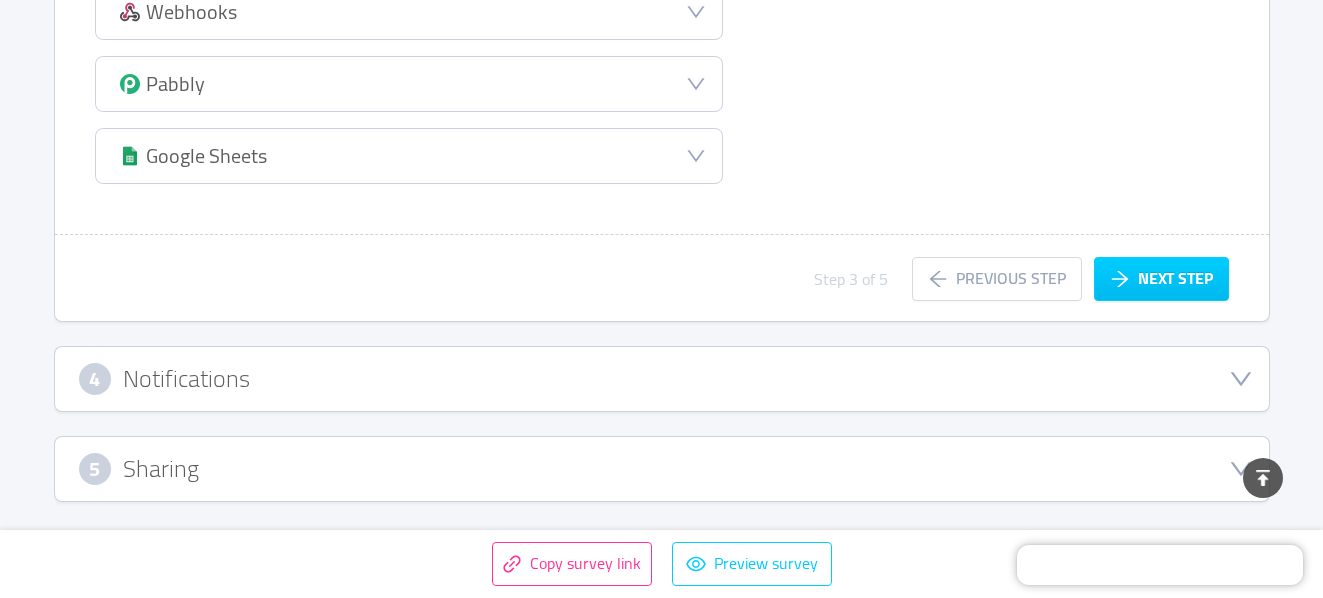 scroll, scrollTop: 477, scrollLeft: 0, axis: vertical 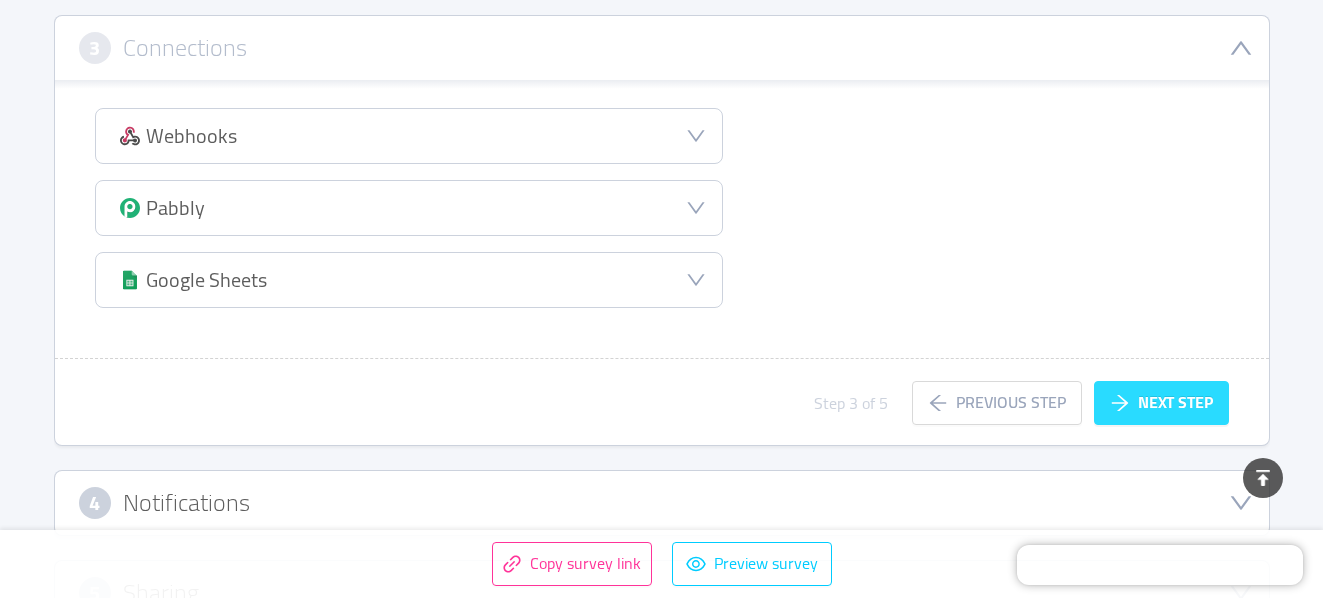 click on "Next step" at bounding box center (1161, 403) 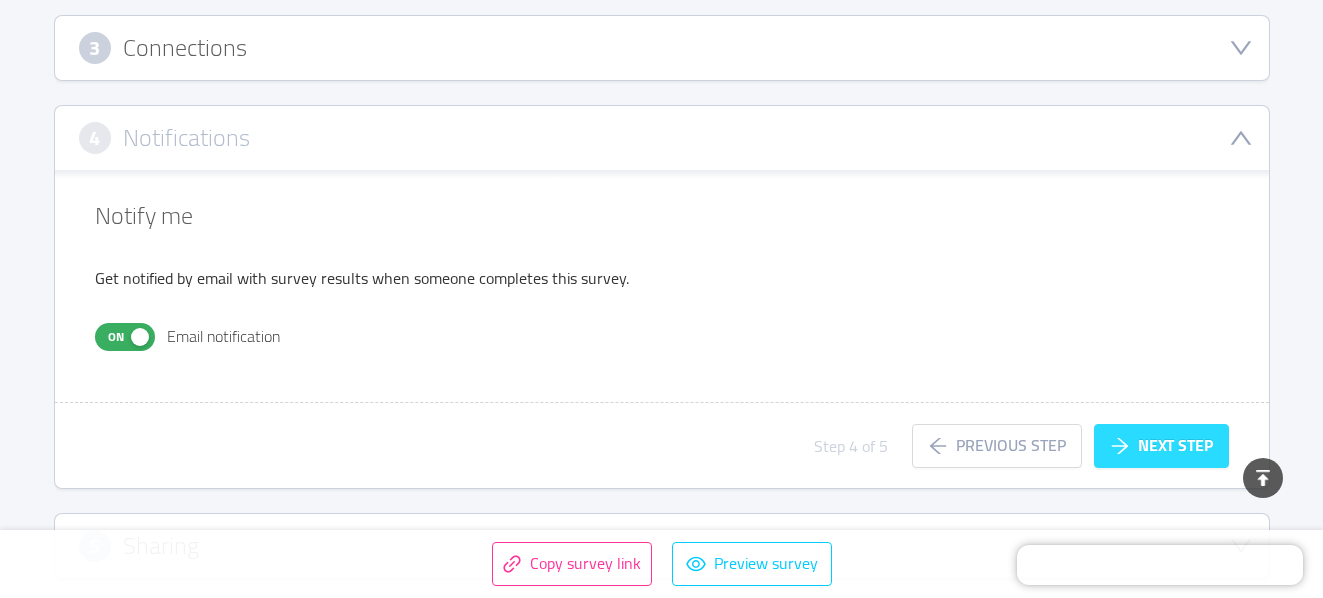click on "Next step" at bounding box center [1161, 446] 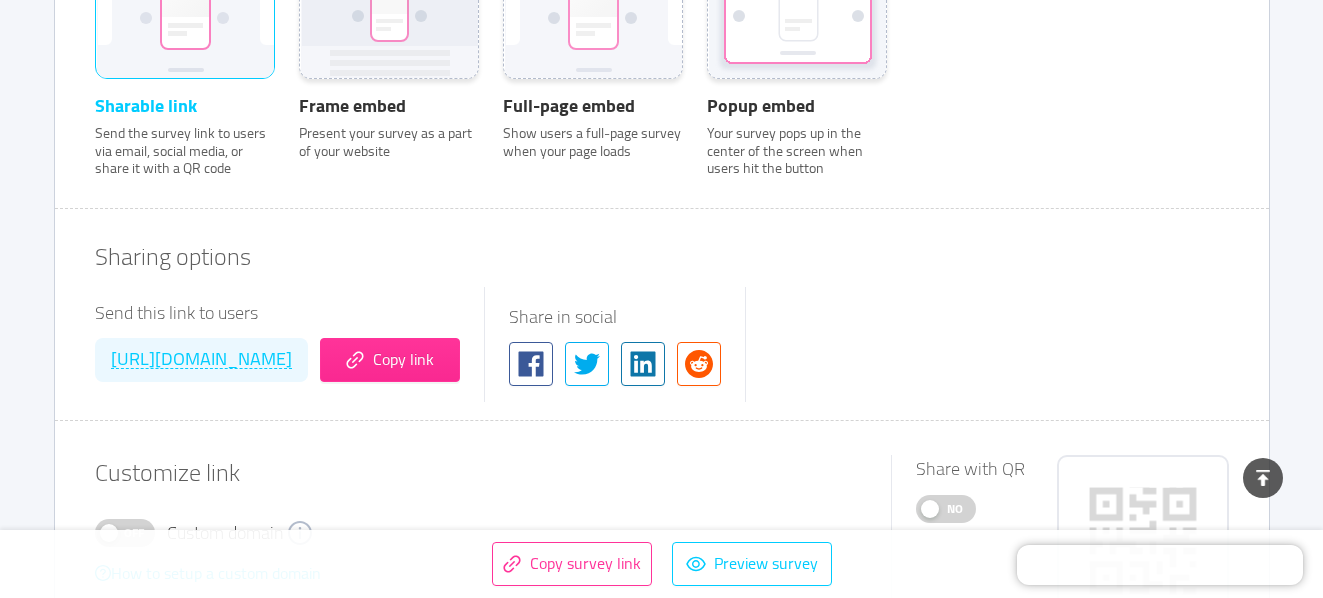 scroll, scrollTop: 1112, scrollLeft: 0, axis: vertical 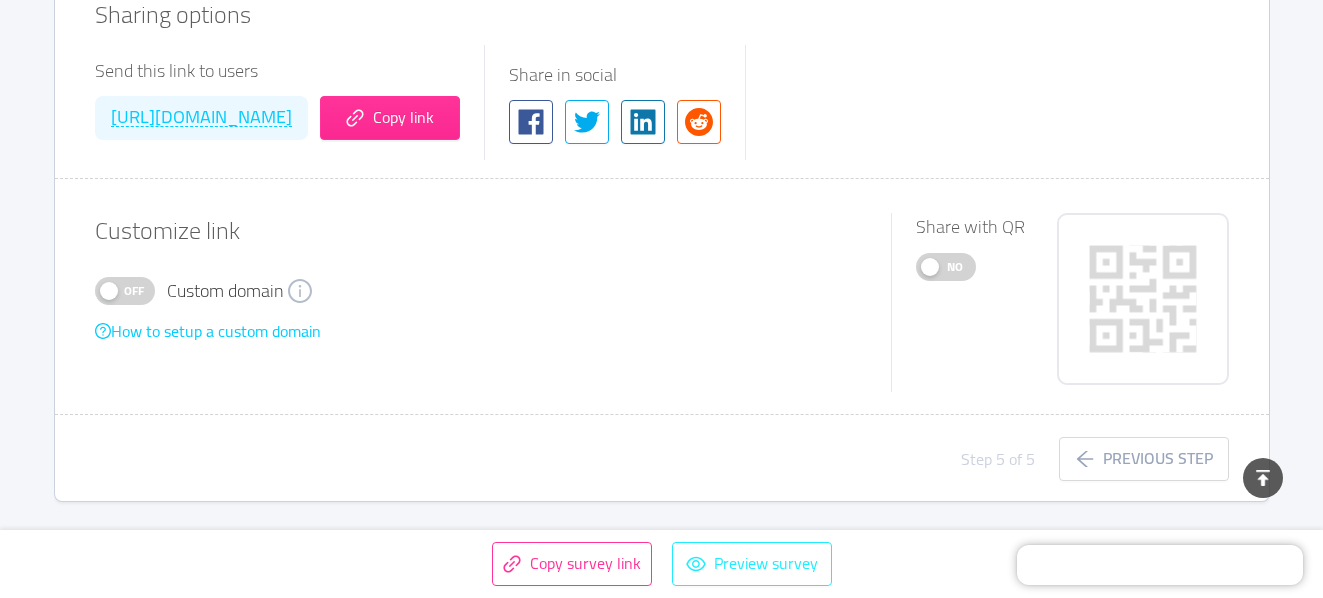 click on "Preview survey" at bounding box center [752, 564] 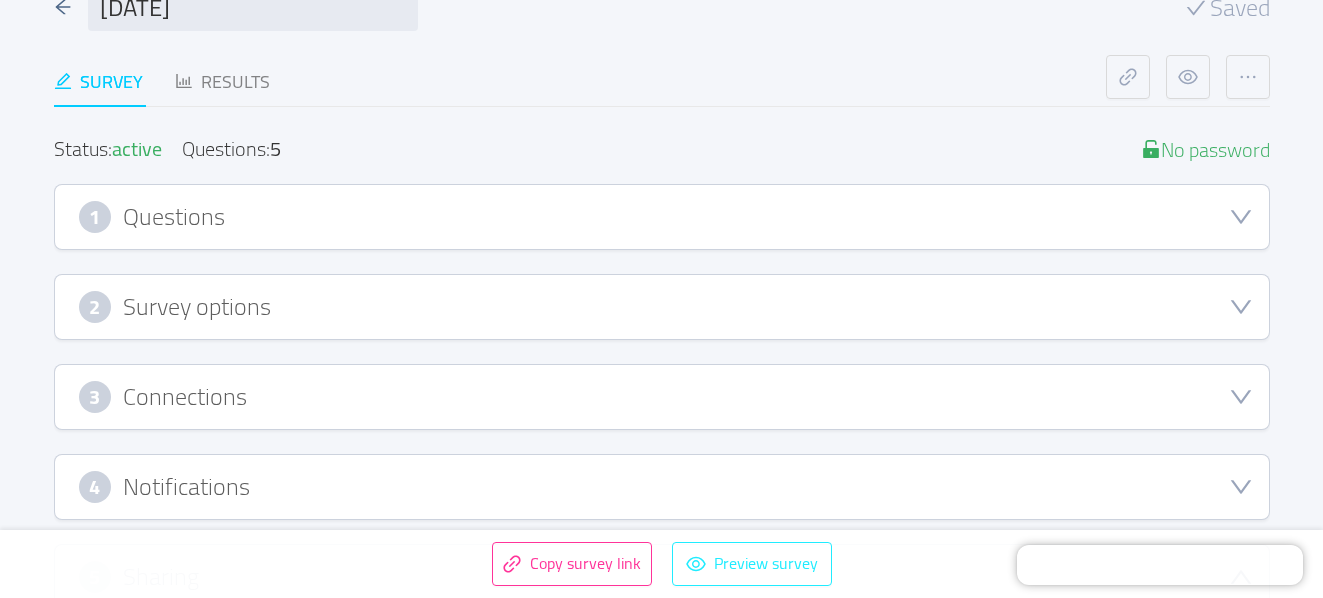 scroll, scrollTop: 132, scrollLeft: 0, axis: vertical 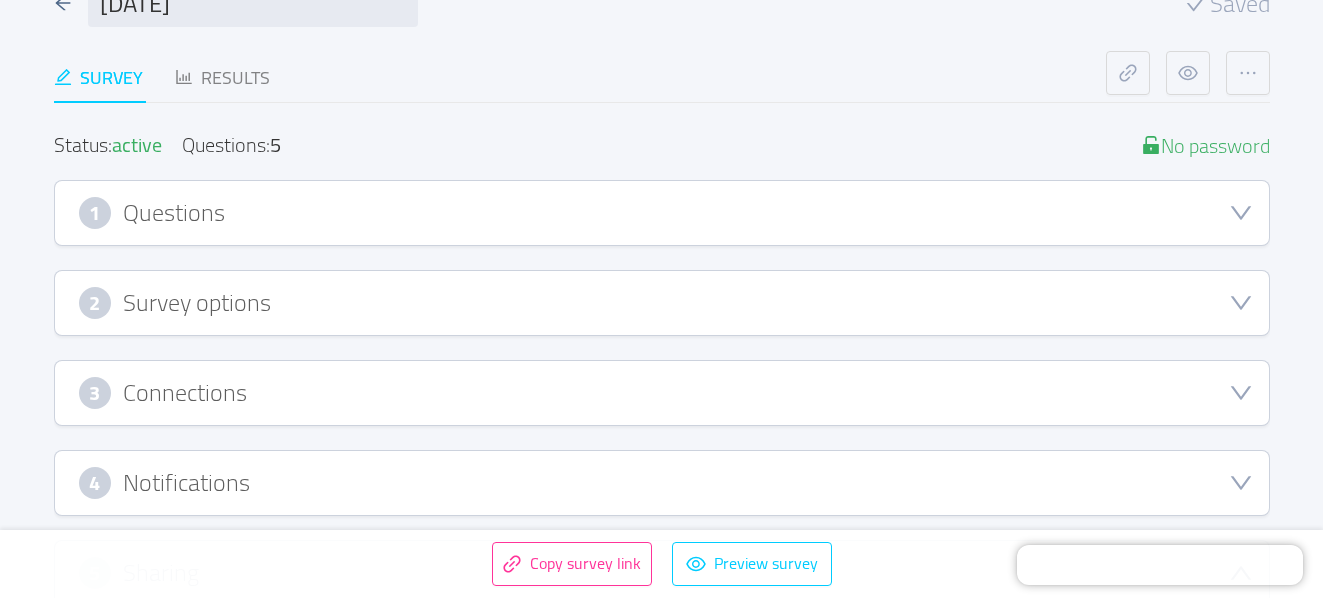 click 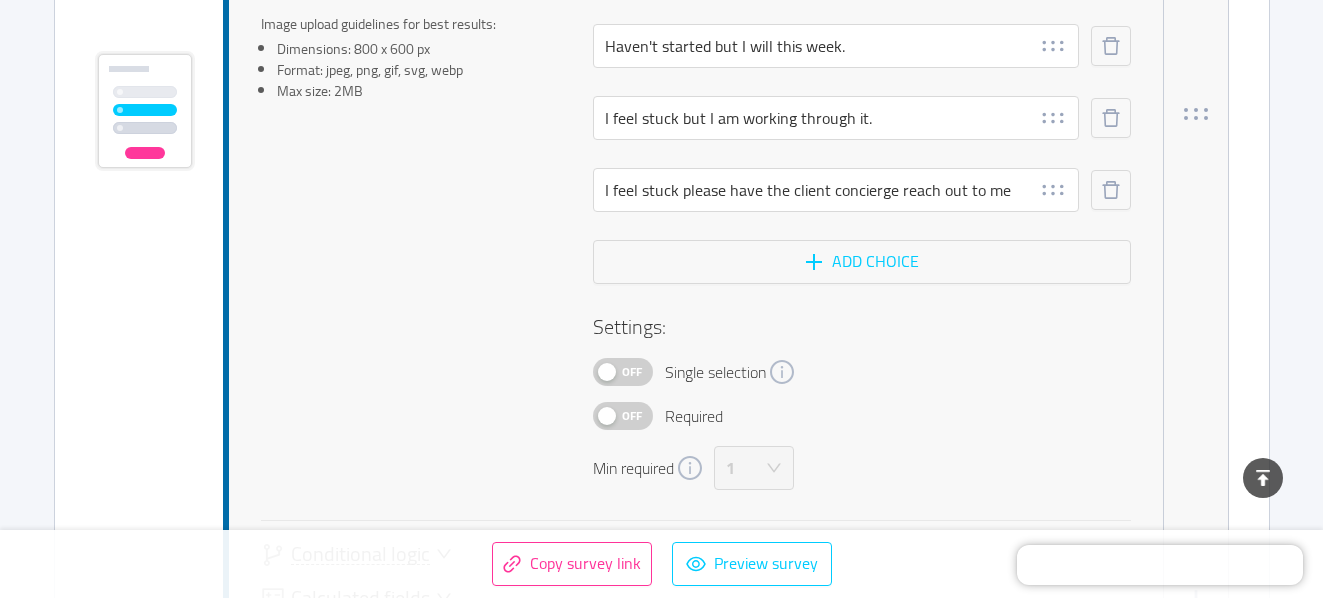 scroll, scrollTop: 2990, scrollLeft: 0, axis: vertical 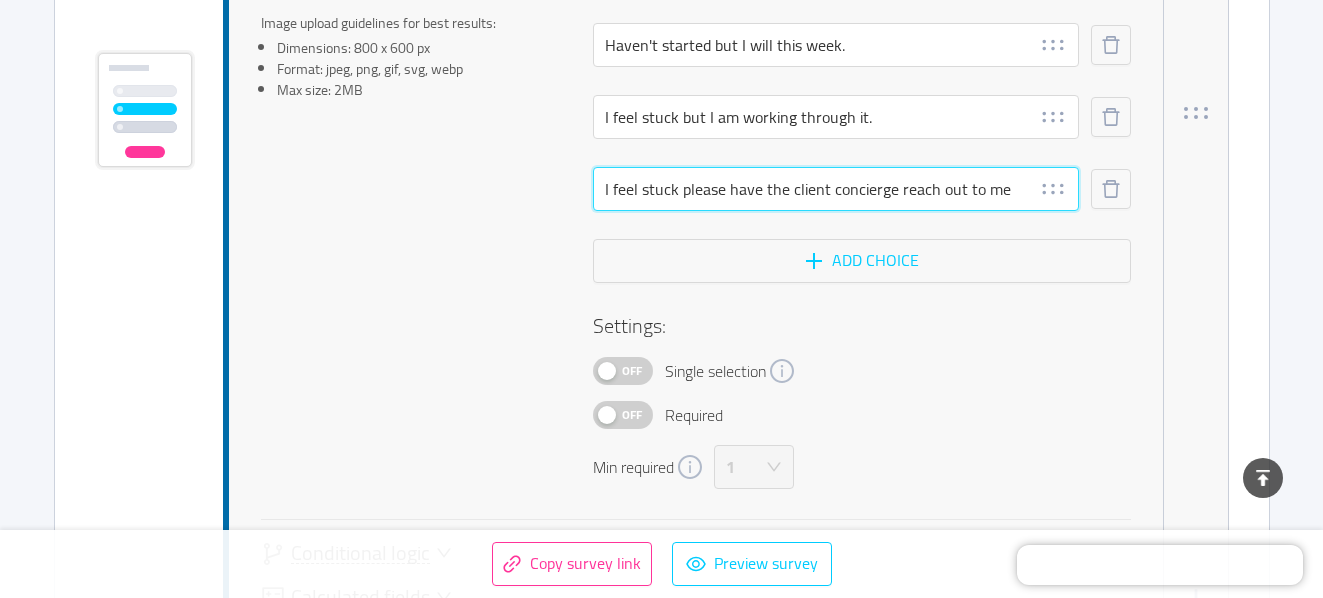 click on "I feel stuck please have the client concierge reach out to me" at bounding box center [836, 189] 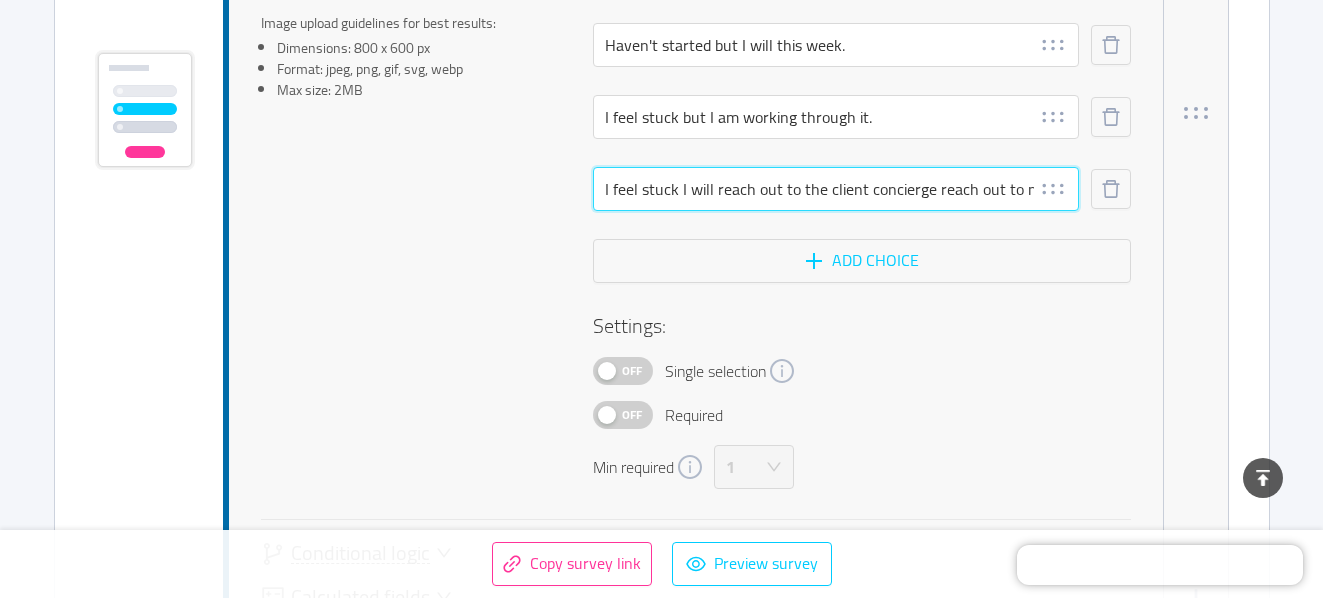 drag, startPoint x: 926, startPoint y: 186, endPoint x: 1026, endPoint y: 198, distance: 100.71743 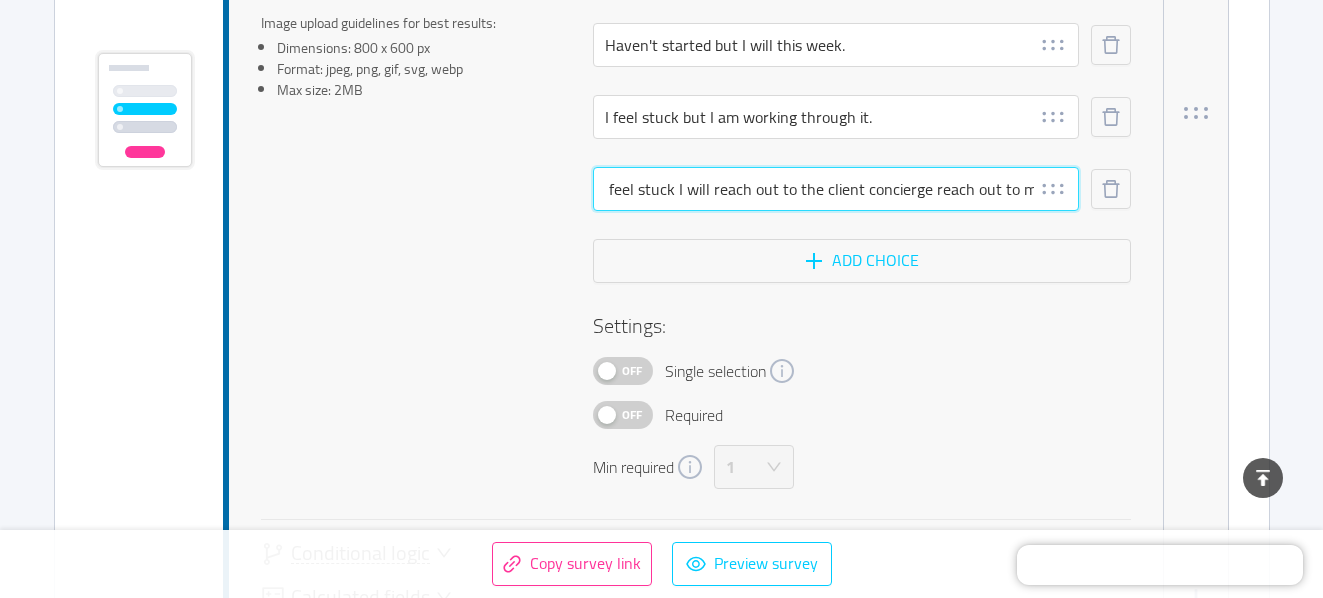 drag, startPoint x: 930, startPoint y: 188, endPoint x: 1055, endPoint y: 194, distance: 125.14392 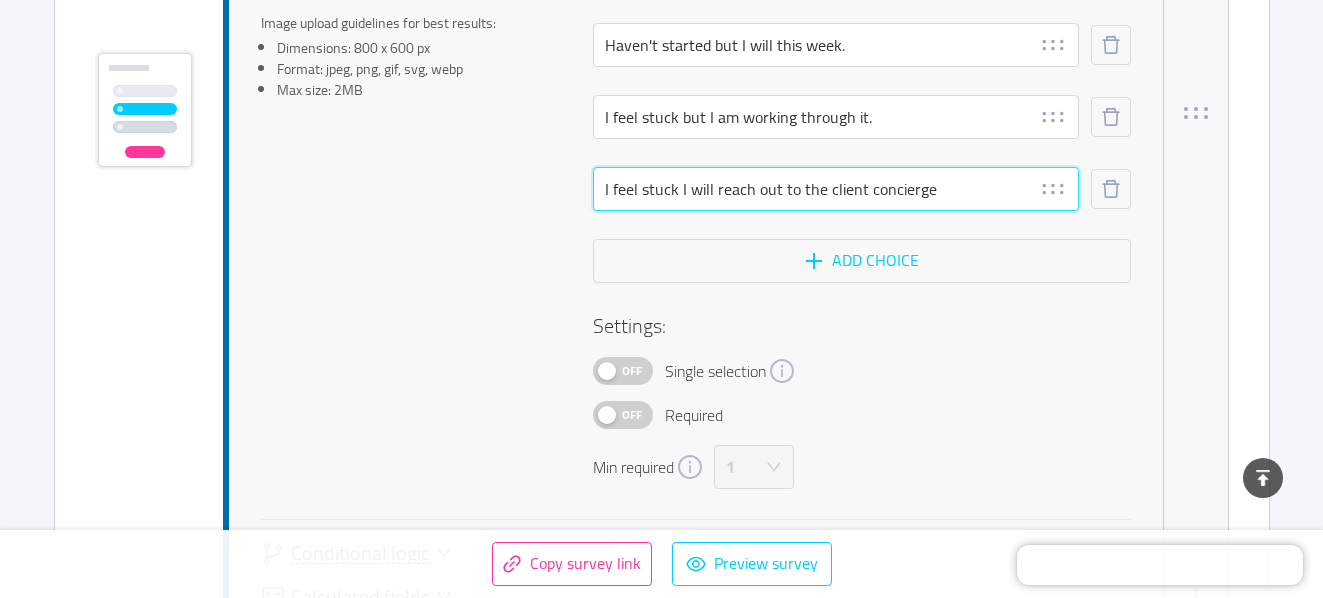 scroll, scrollTop: 0, scrollLeft: 0, axis: both 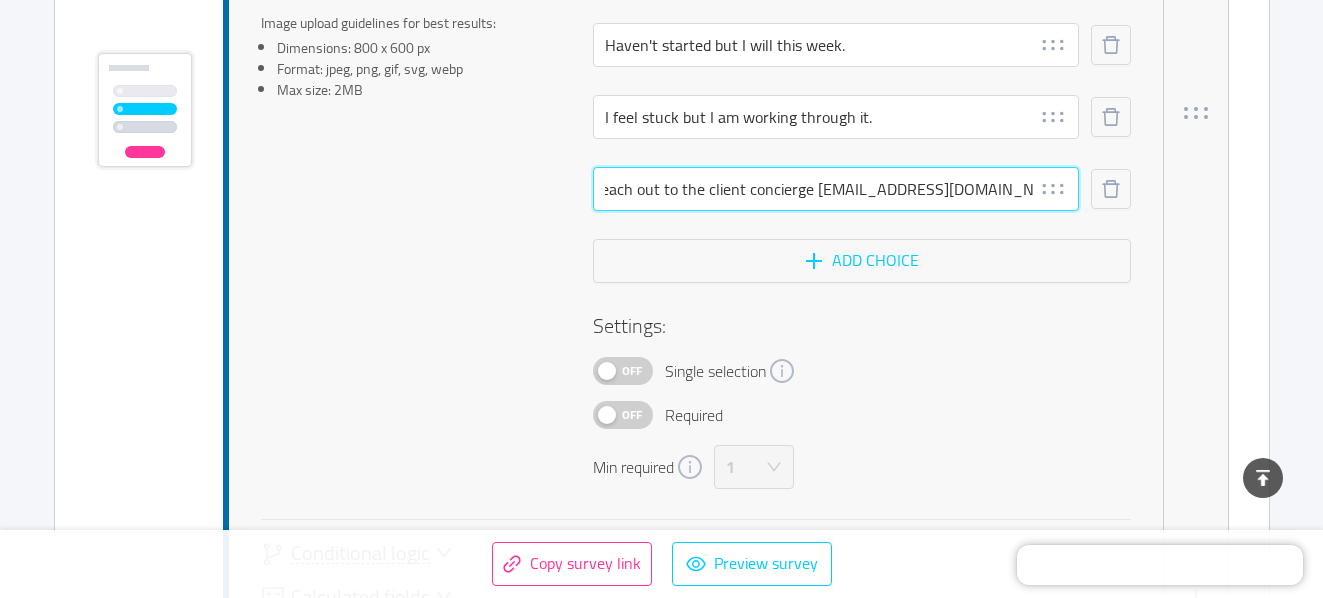 drag, startPoint x: 973, startPoint y: 183, endPoint x: 910, endPoint y: 214, distance: 70.21396 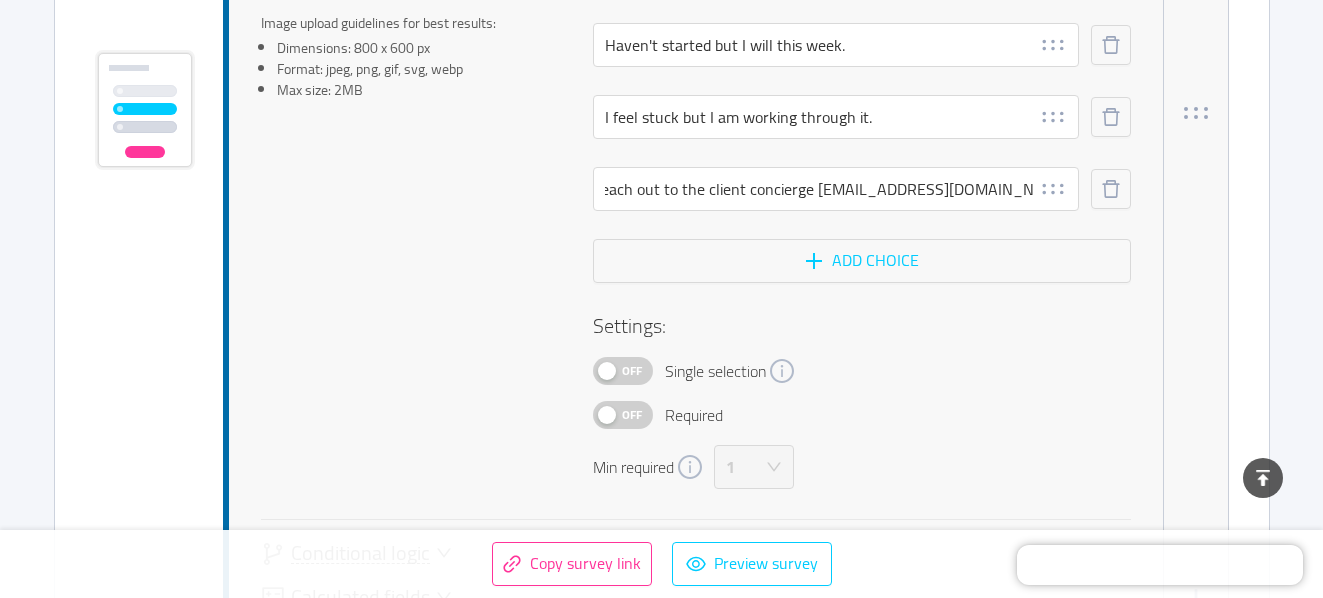 scroll, scrollTop: 0, scrollLeft: 0, axis: both 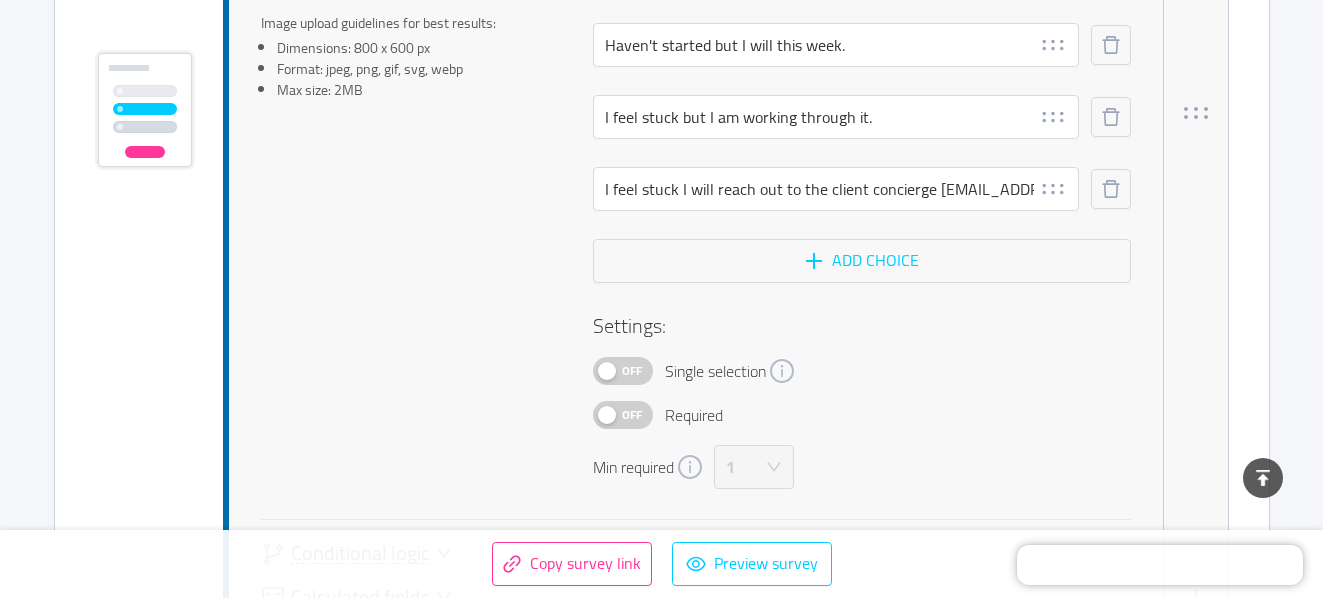 click on "Settings:" at bounding box center (862, 326) 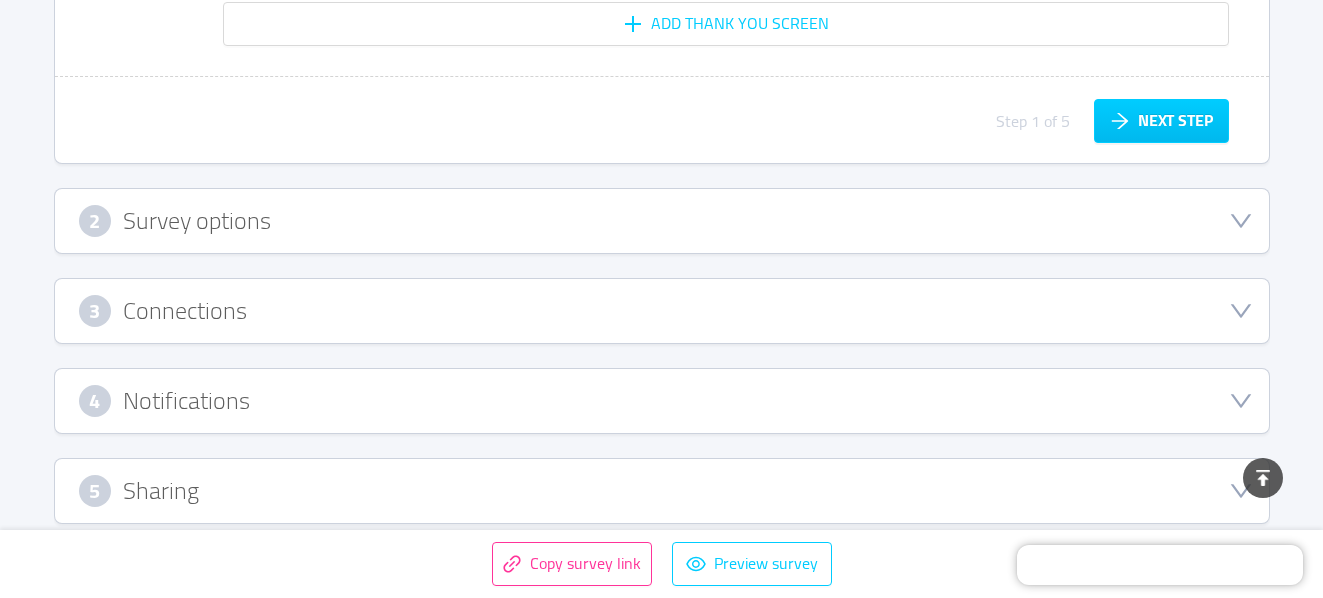 scroll, scrollTop: 6150, scrollLeft: 0, axis: vertical 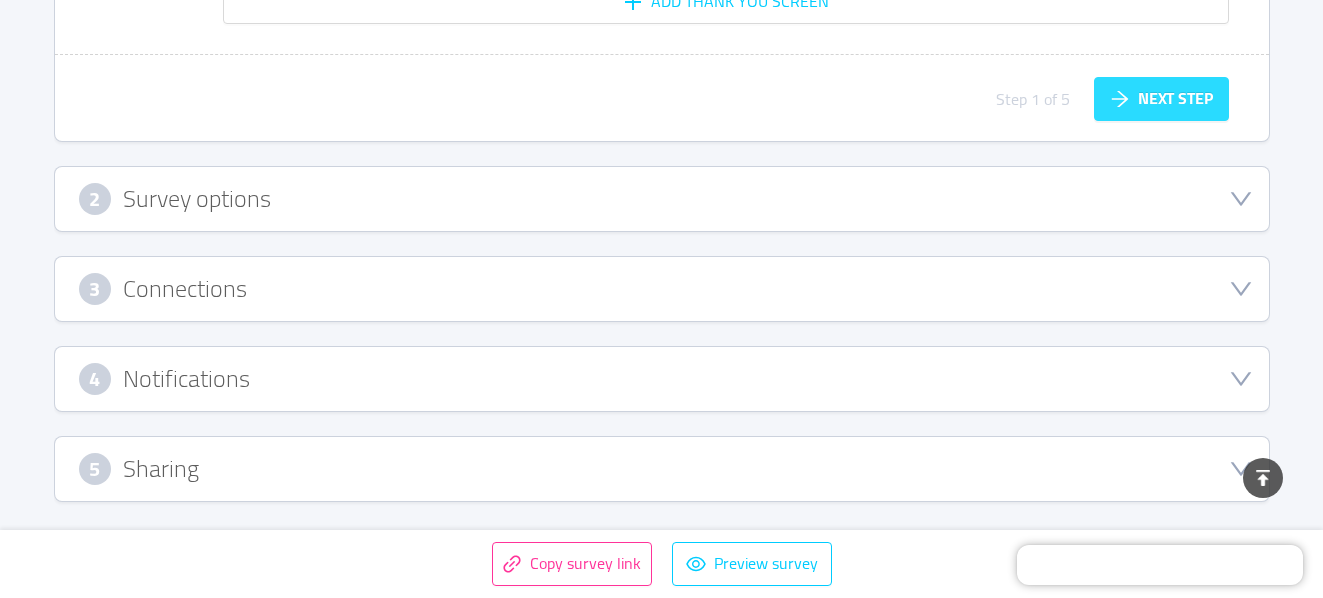 click on "Next step" at bounding box center (1161, 99) 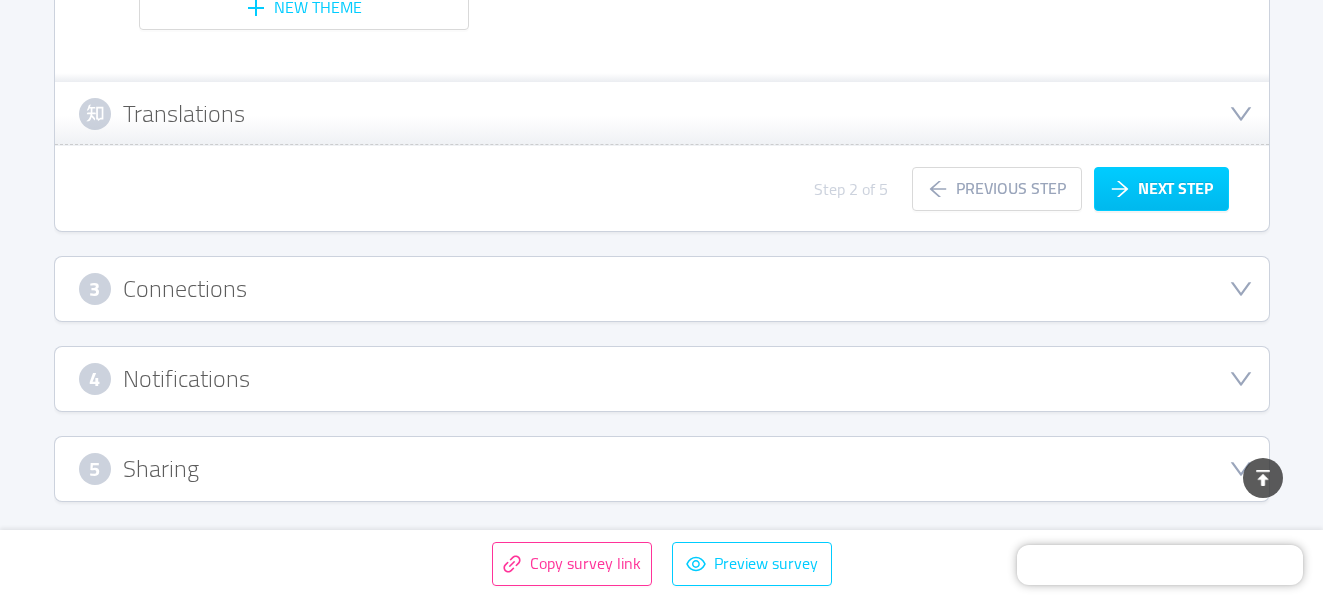scroll, scrollTop: 2342, scrollLeft: 0, axis: vertical 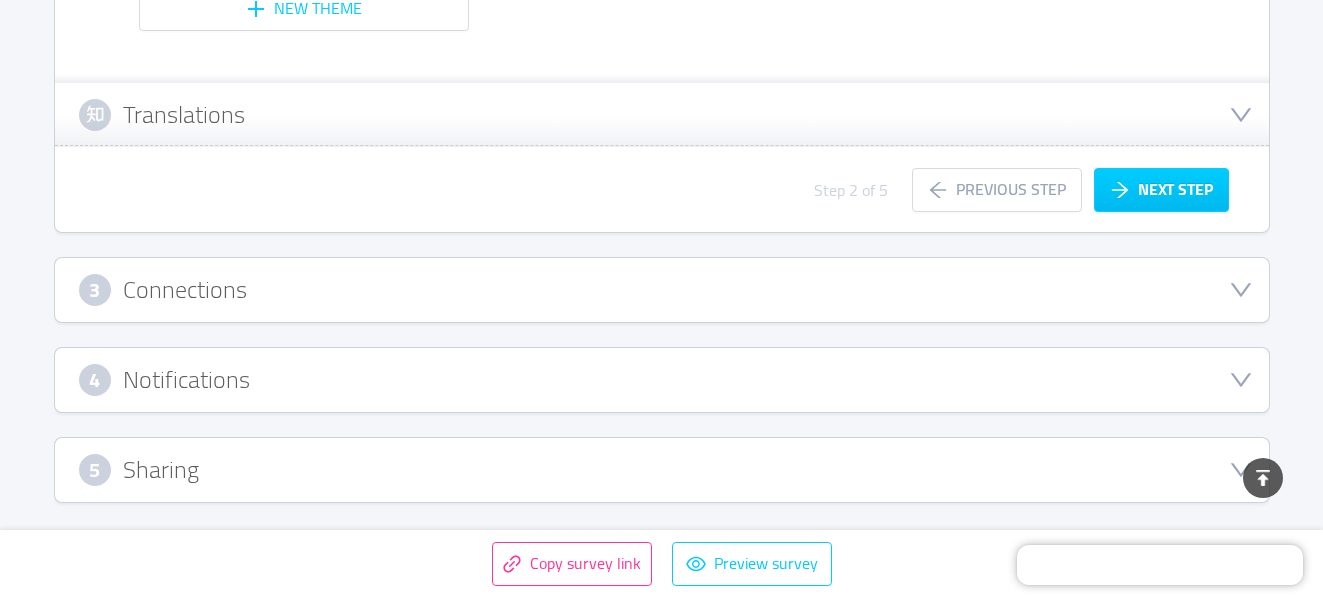 type 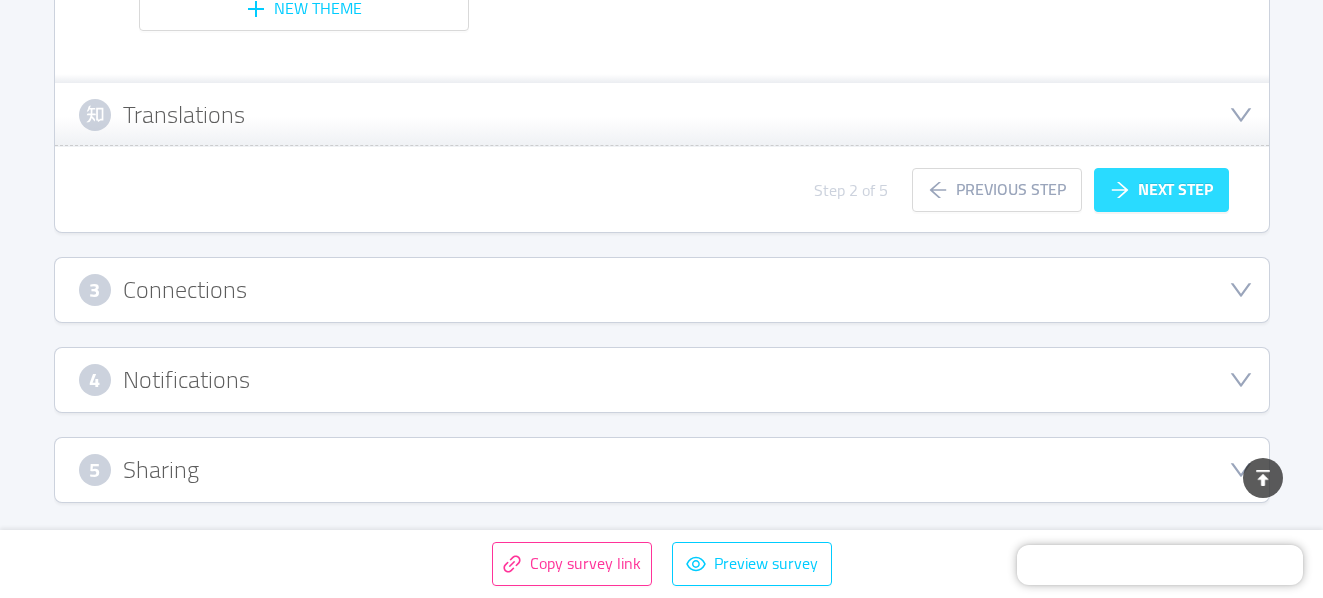click on "Next step" at bounding box center [1161, 190] 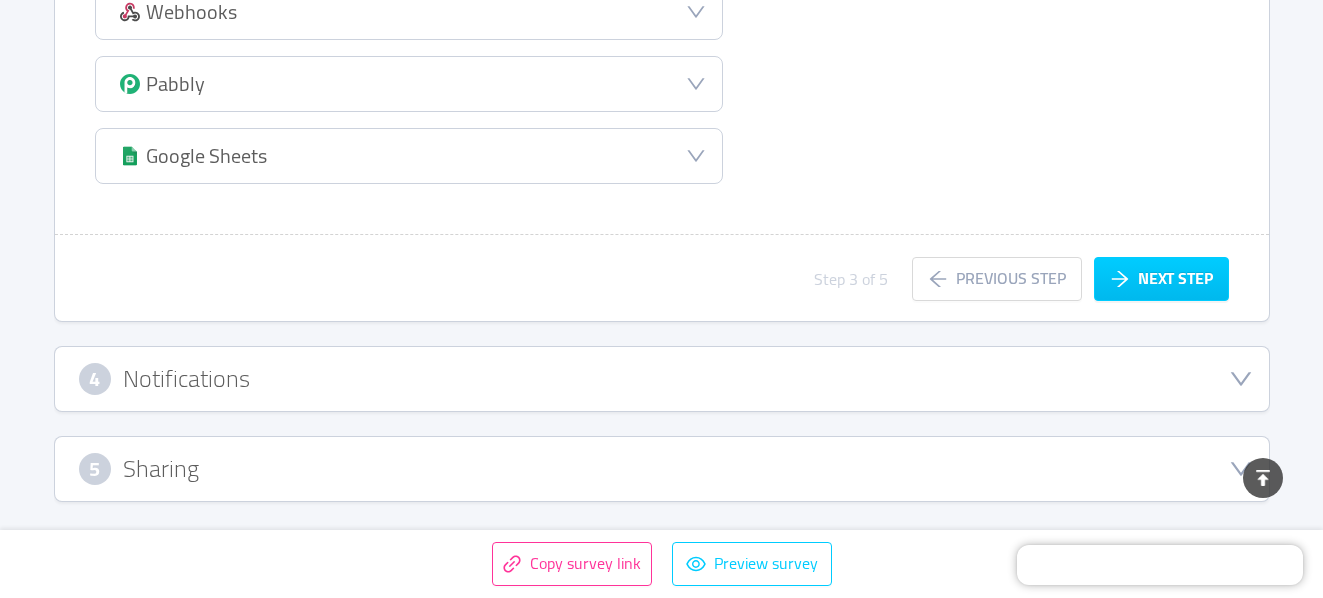 scroll, scrollTop: 478, scrollLeft: 0, axis: vertical 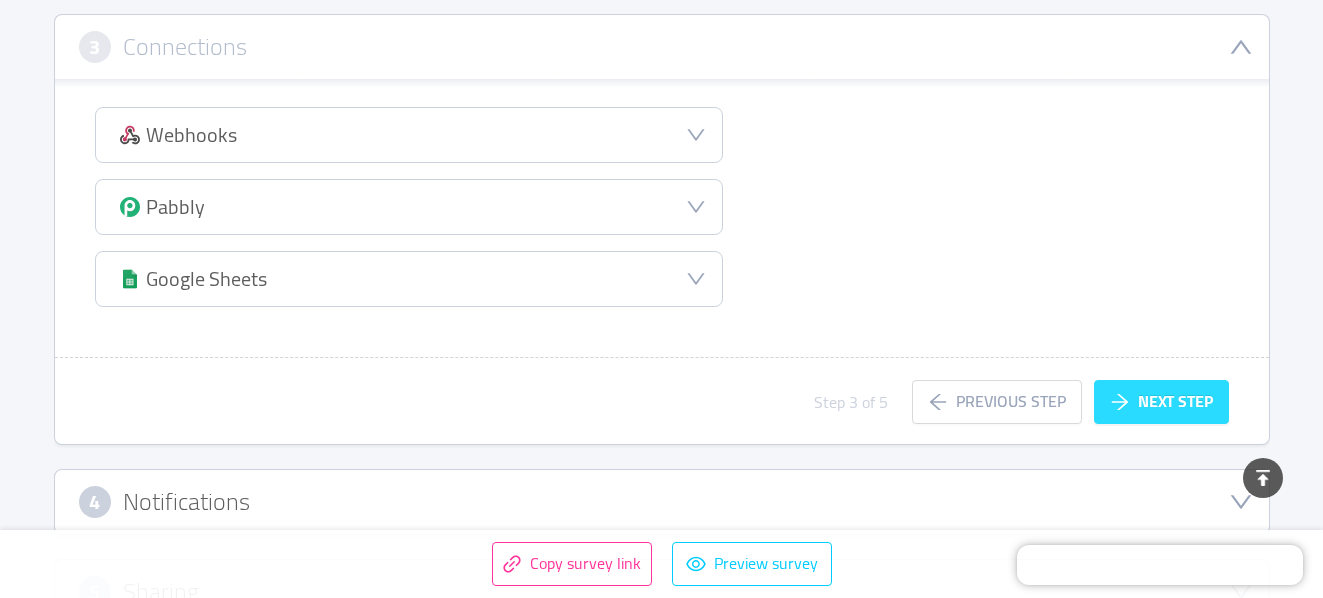 click on "Next step" at bounding box center [1161, 402] 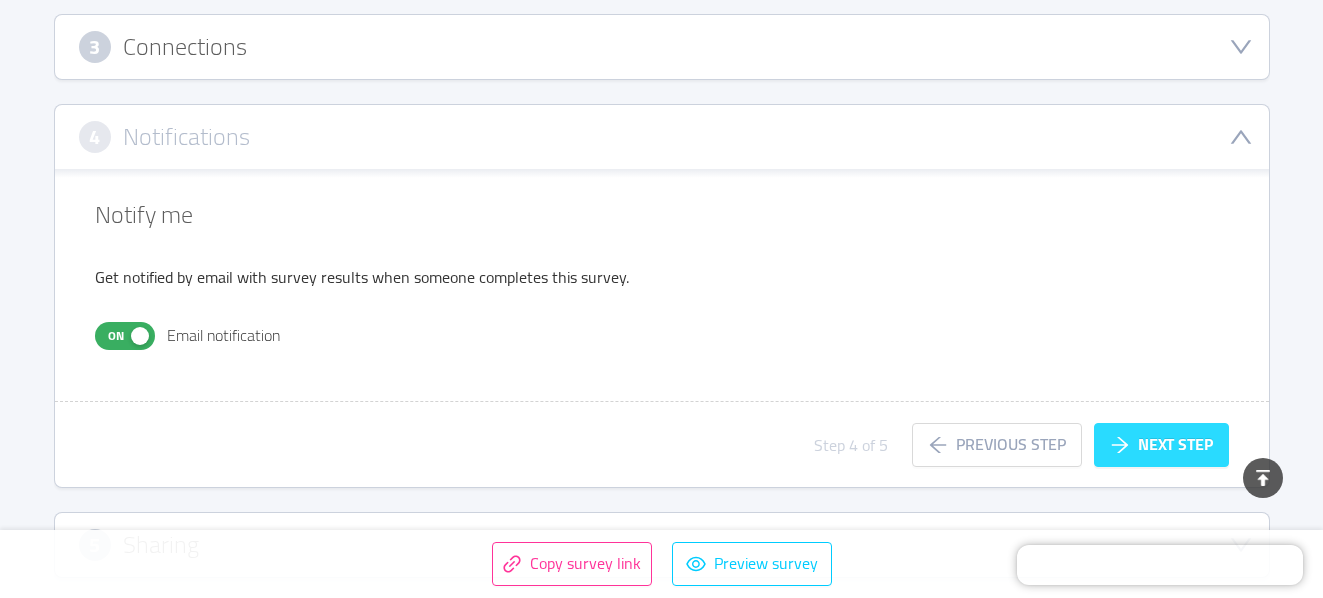 click on "Next step" at bounding box center [1161, 445] 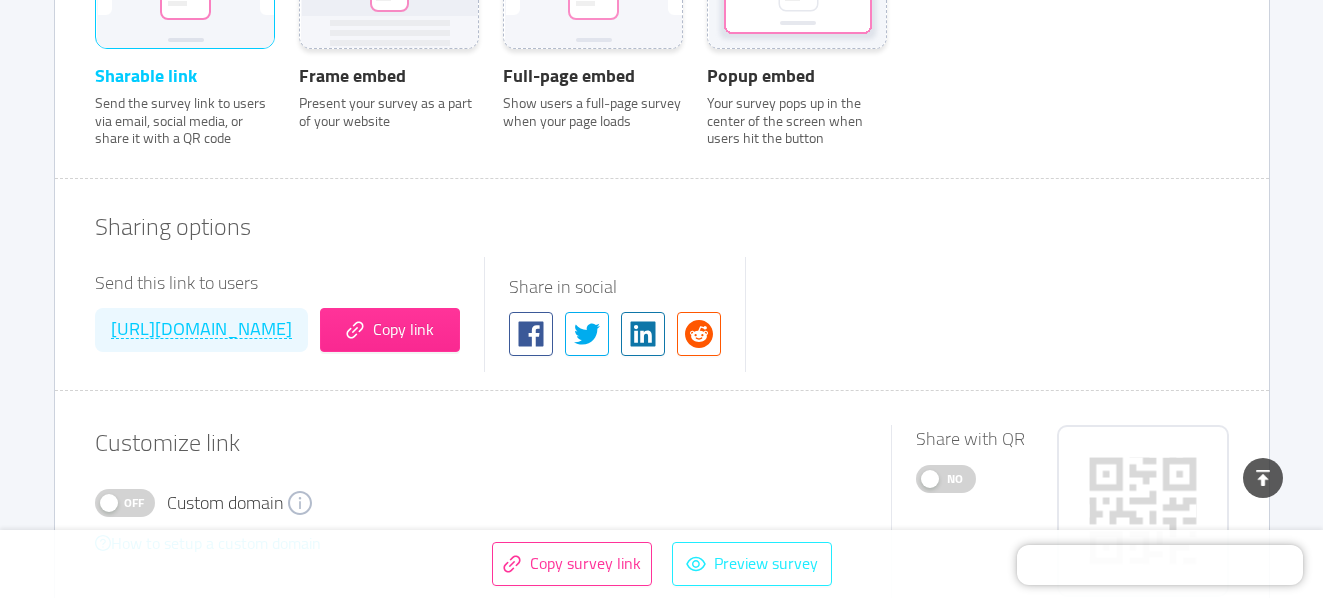 scroll, scrollTop: 904, scrollLeft: 0, axis: vertical 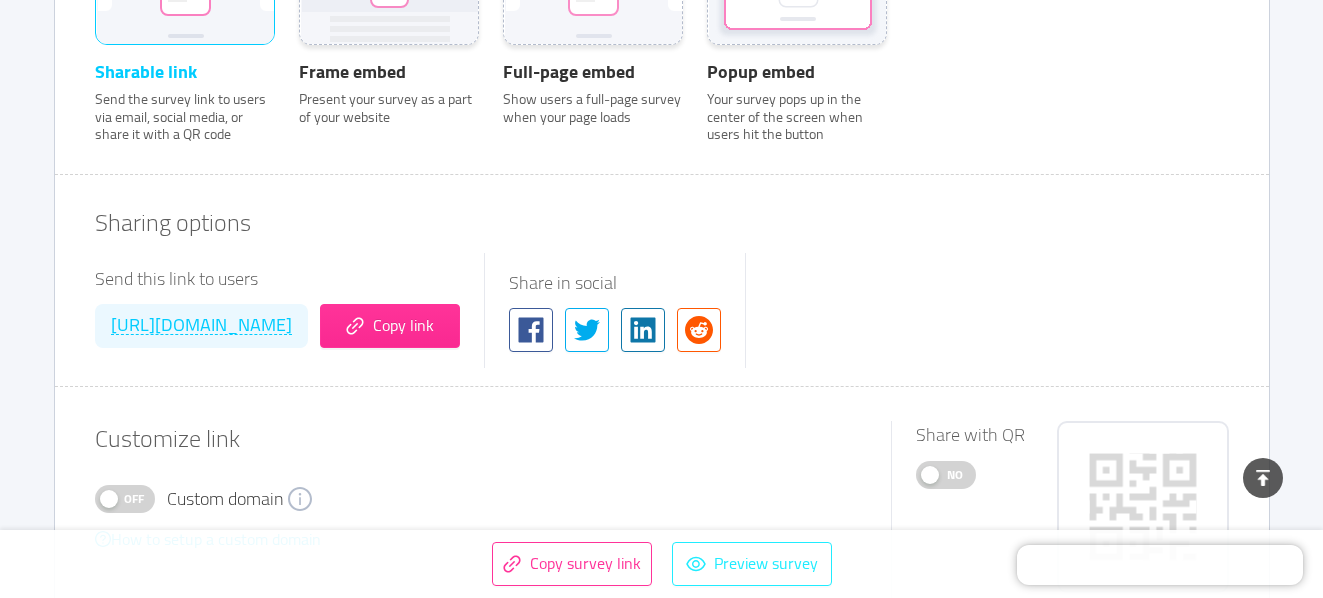 click on "Preview survey" at bounding box center [752, 564] 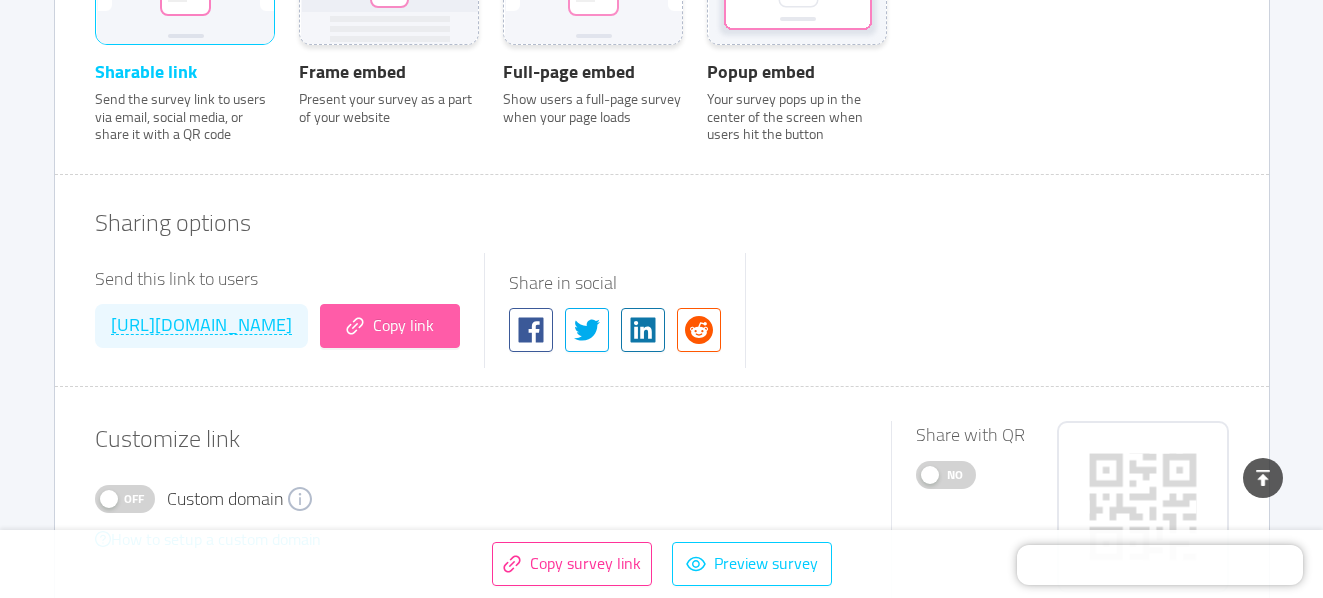 click on "Copy link" at bounding box center (390, 326) 